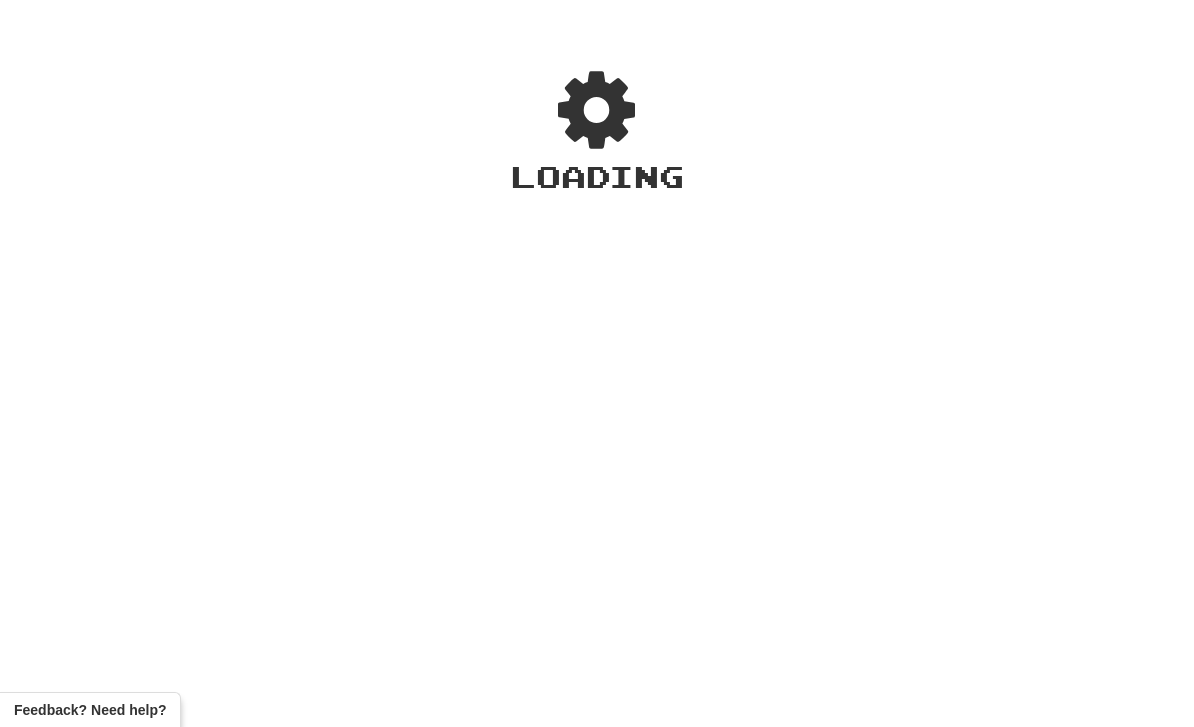 scroll, scrollTop: 0, scrollLeft: 0, axis: both 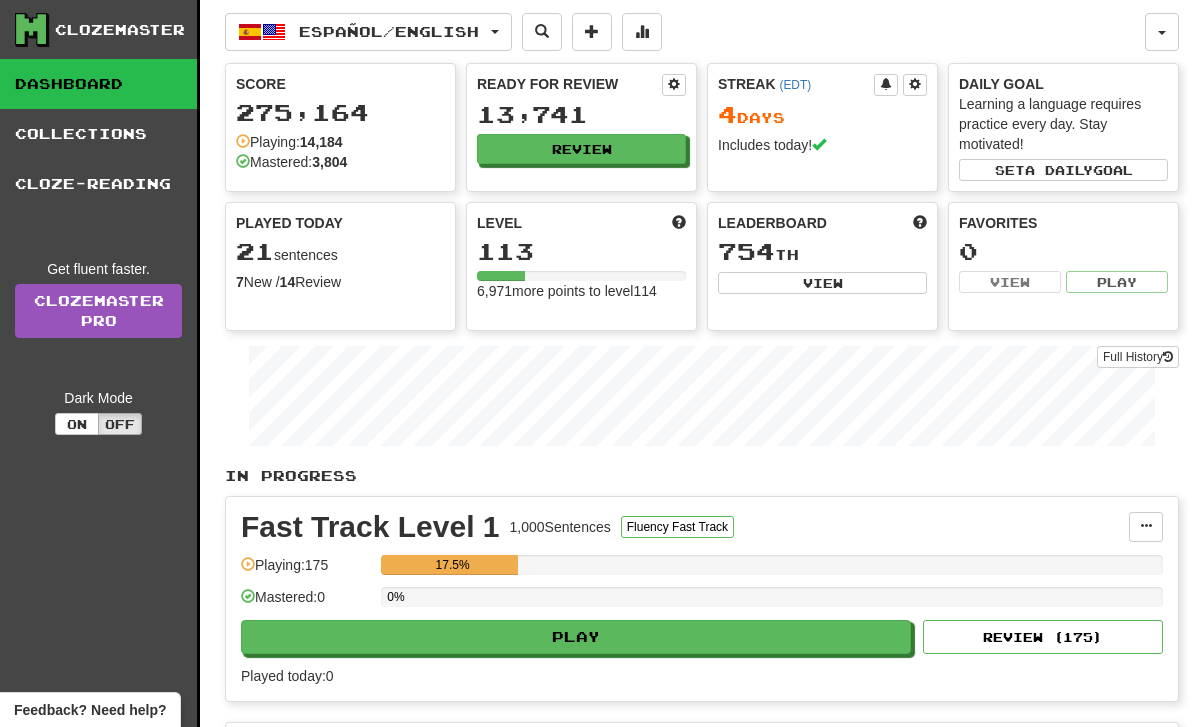 click on "Español  /  English" at bounding box center [368, 32] 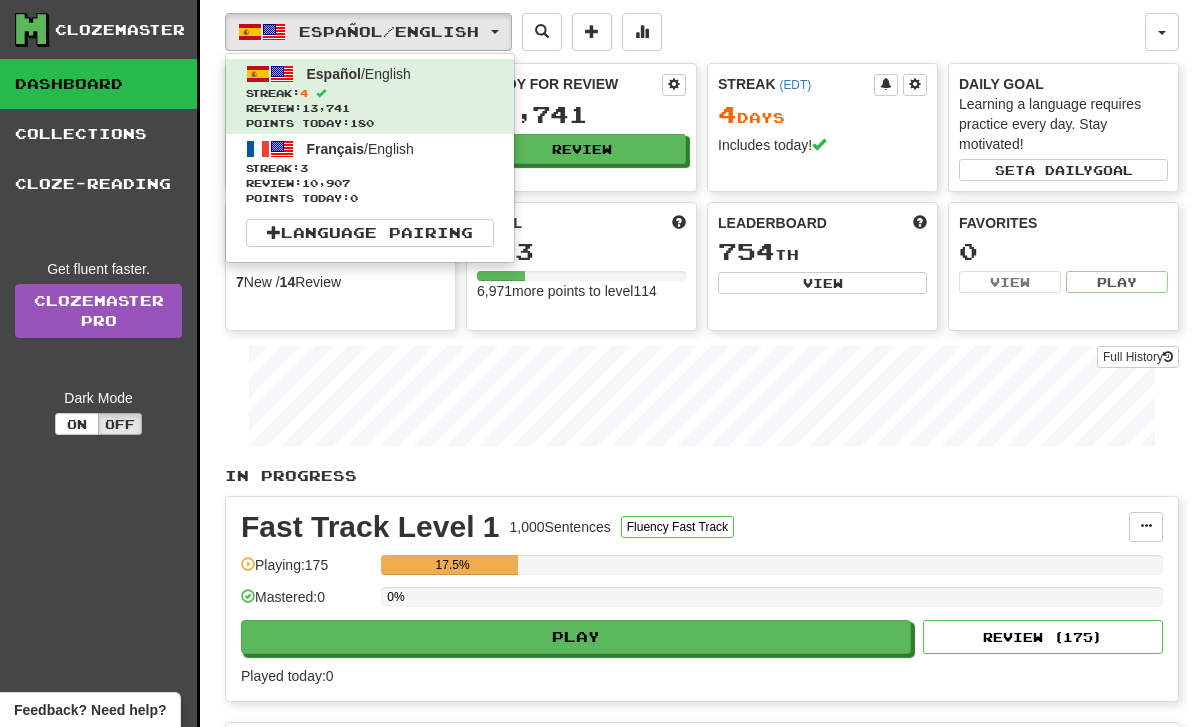 click on "Review:  10,907" at bounding box center [370, 183] 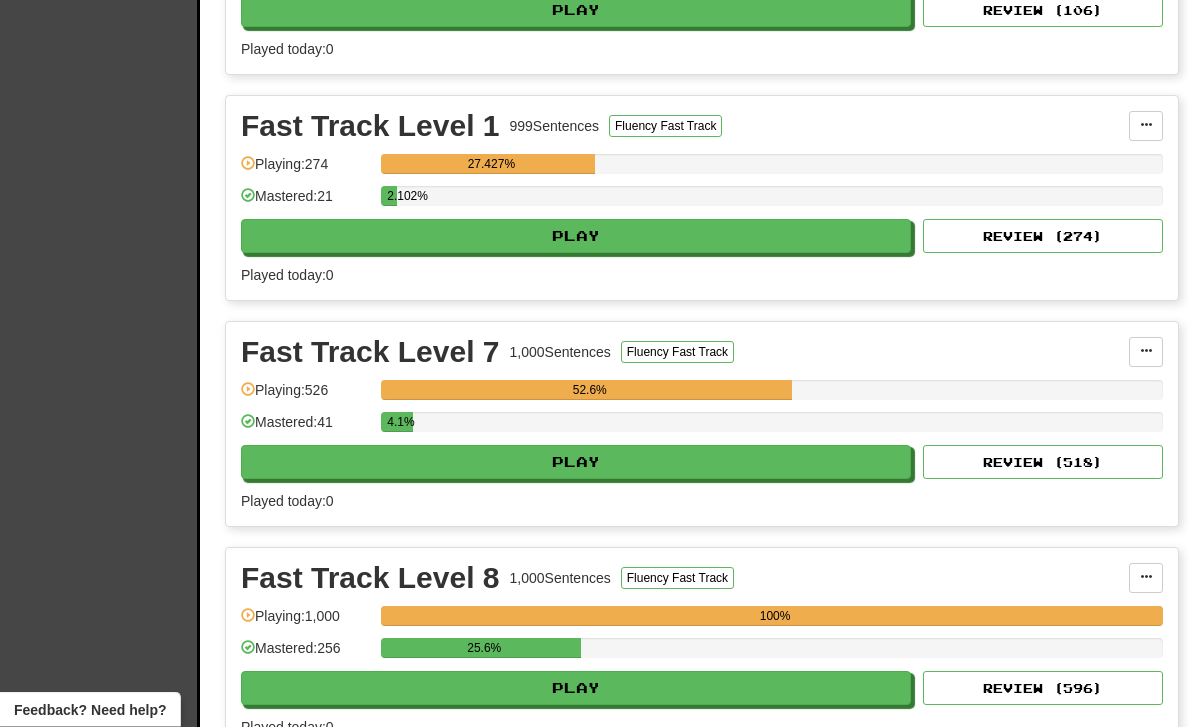 scroll, scrollTop: 677, scrollLeft: 0, axis: vertical 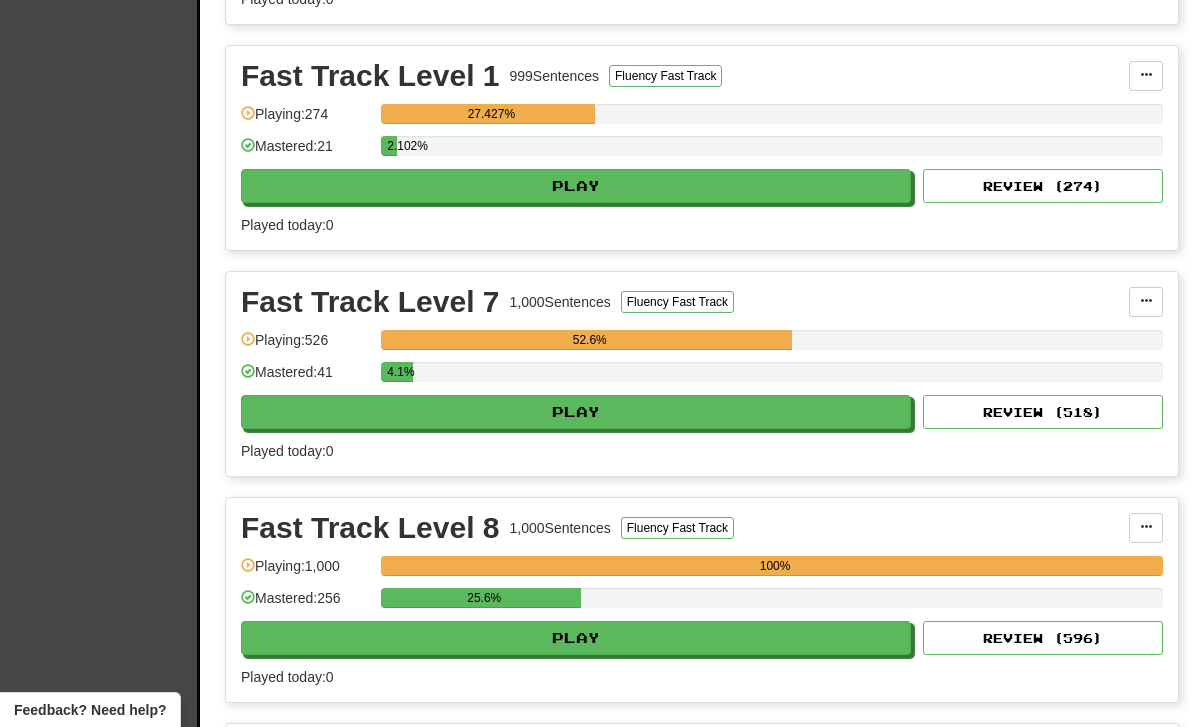 click on "Play" at bounding box center [576, 638] 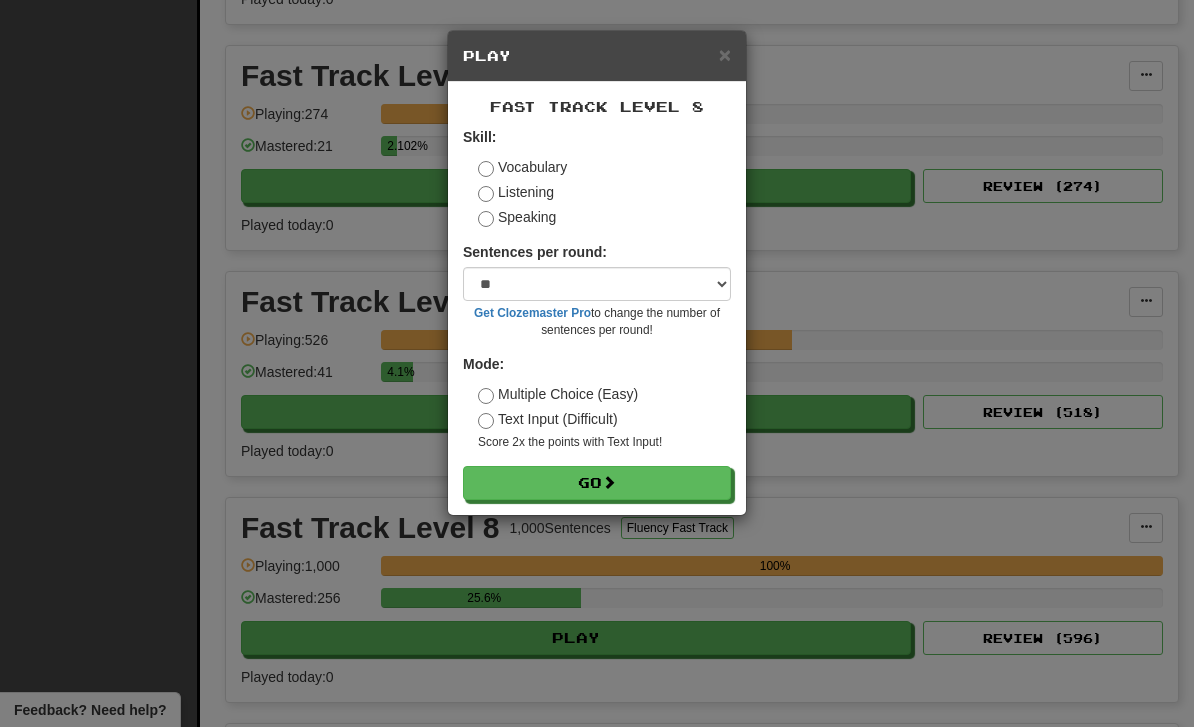 click on "Go" at bounding box center [597, 483] 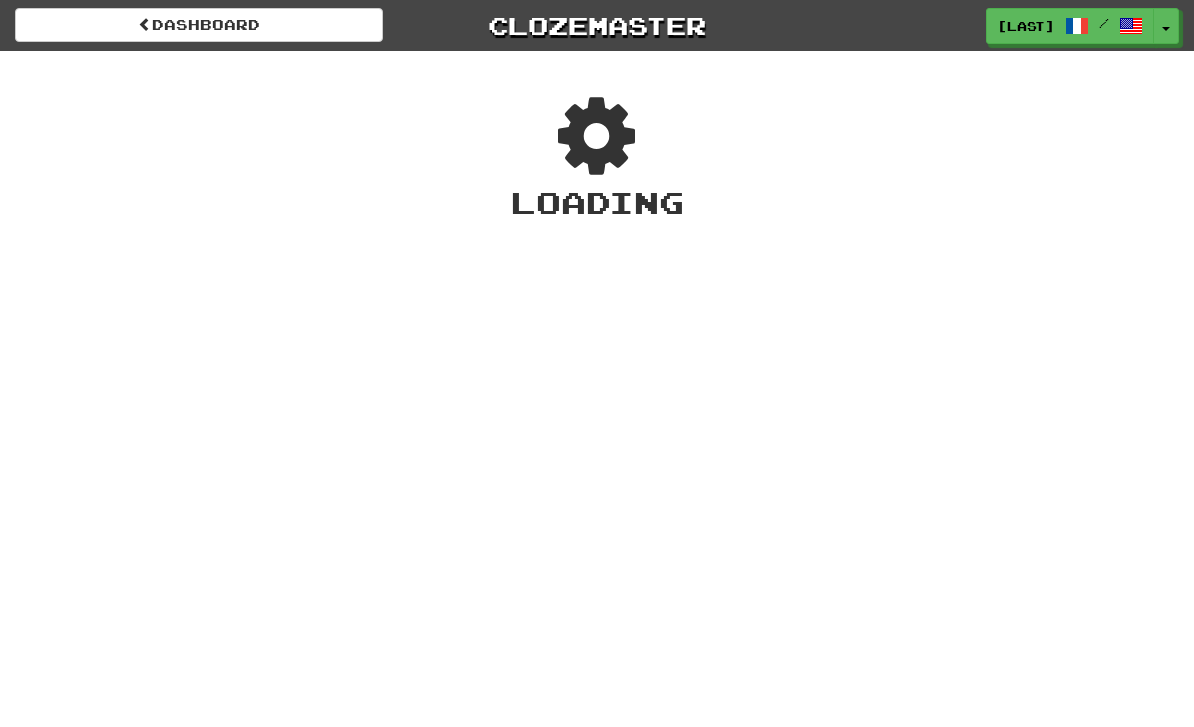 scroll, scrollTop: 0, scrollLeft: 0, axis: both 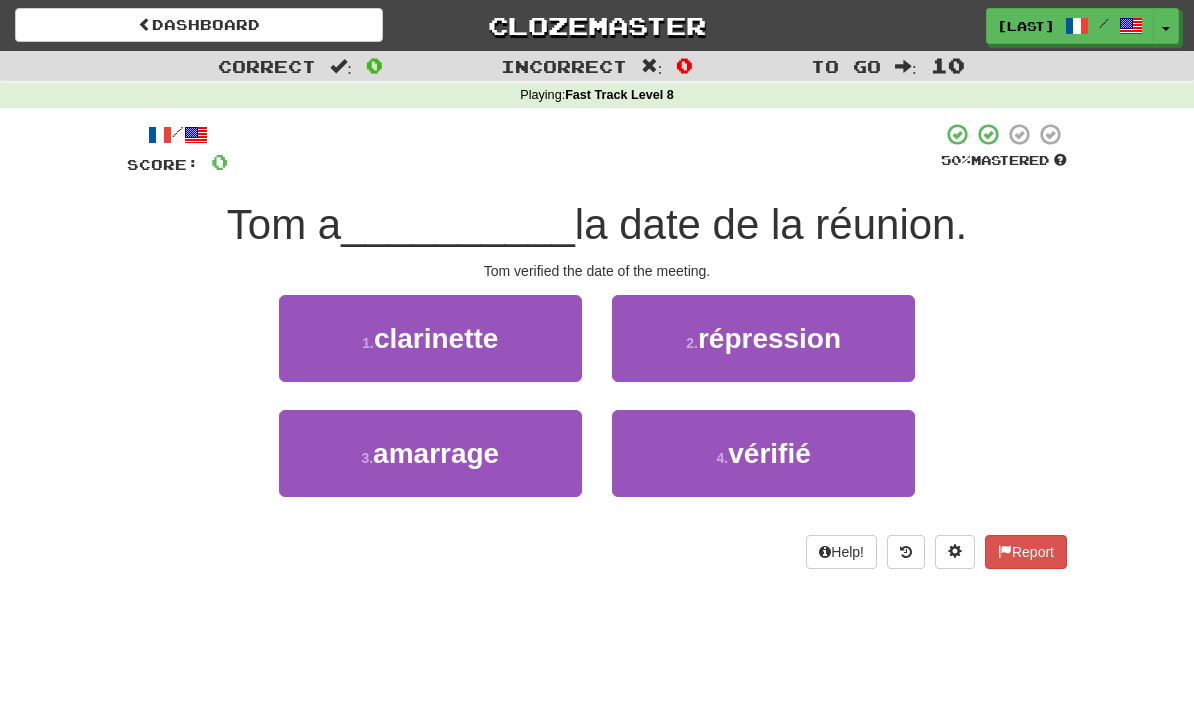 click on "4 .  vérifié" at bounding box center [763, 453] 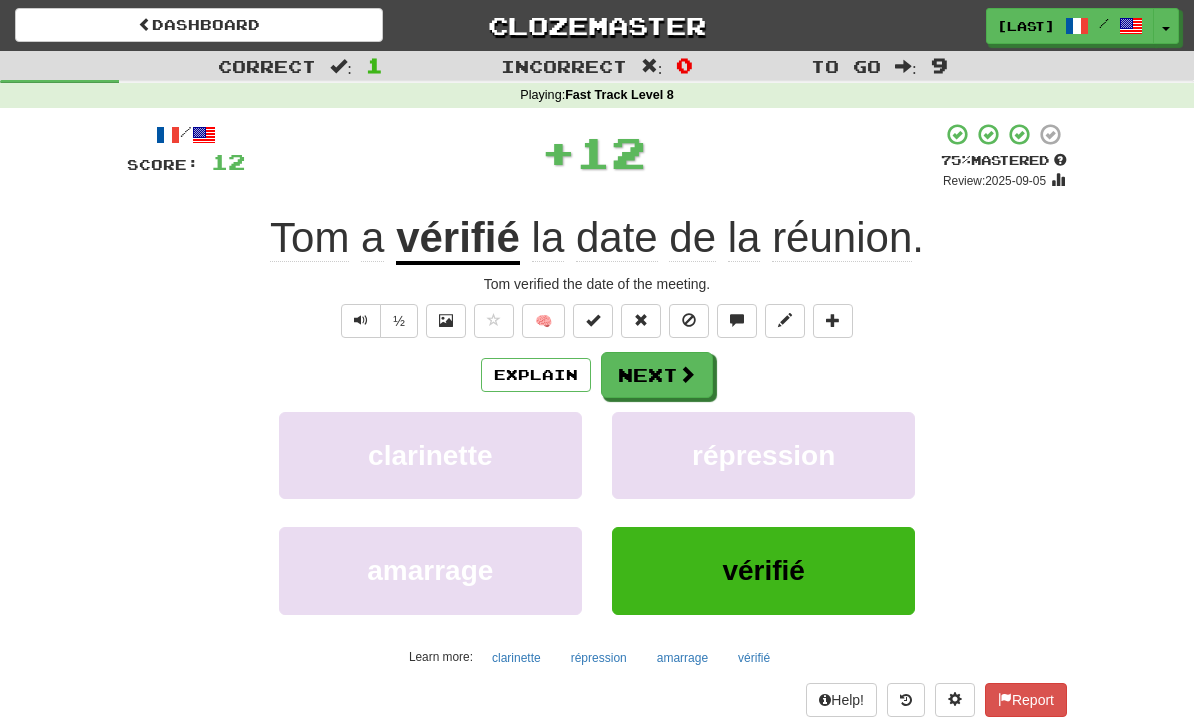 click on "Next" at bounding box center [657, 375] 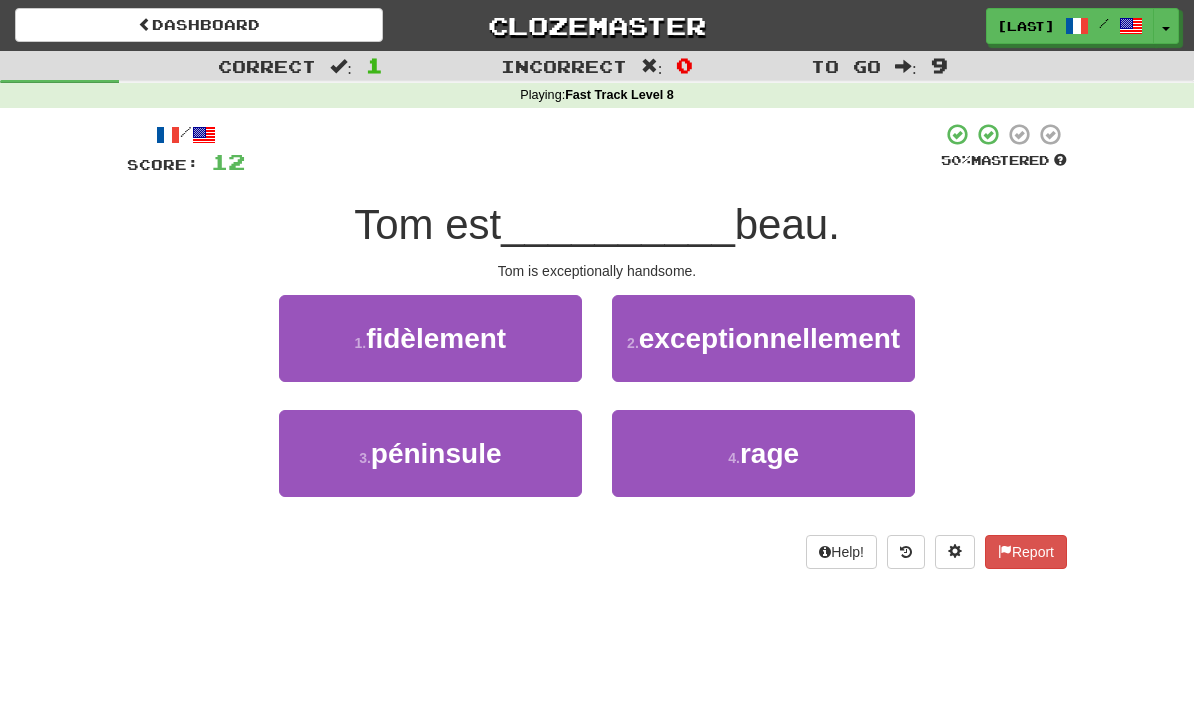click on "2 .  exceptionnellement" at bounding box center (763, 338) 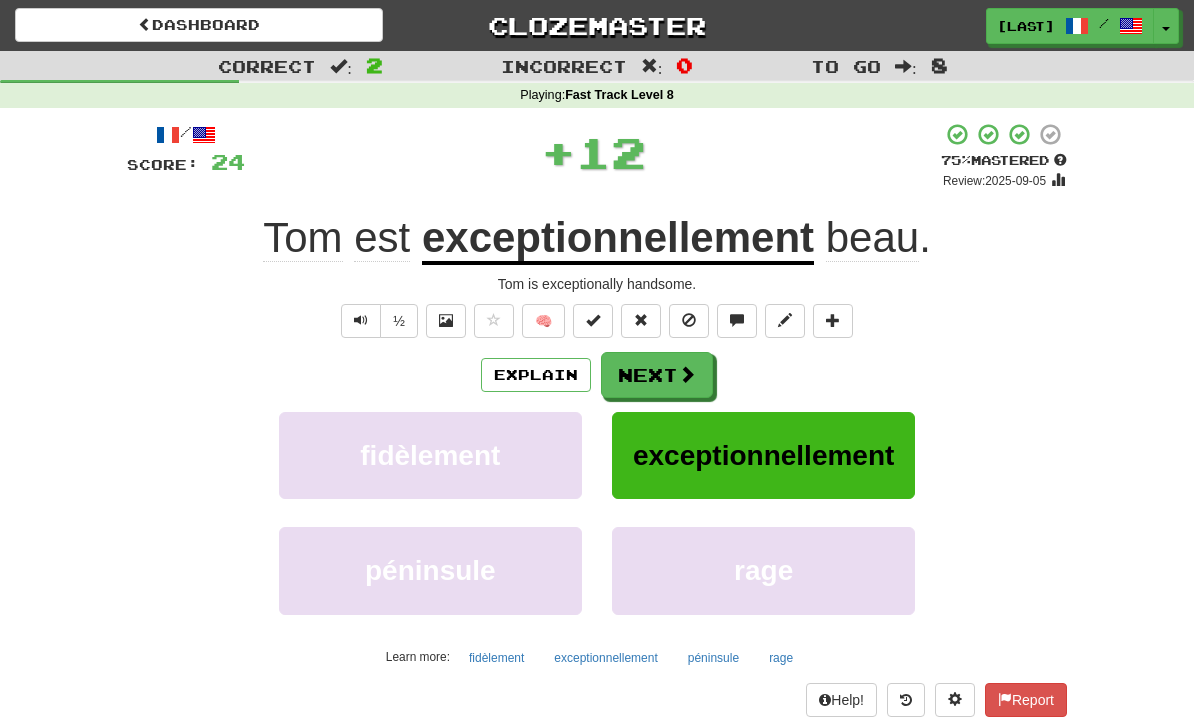 click at bounding box center [687, 374] 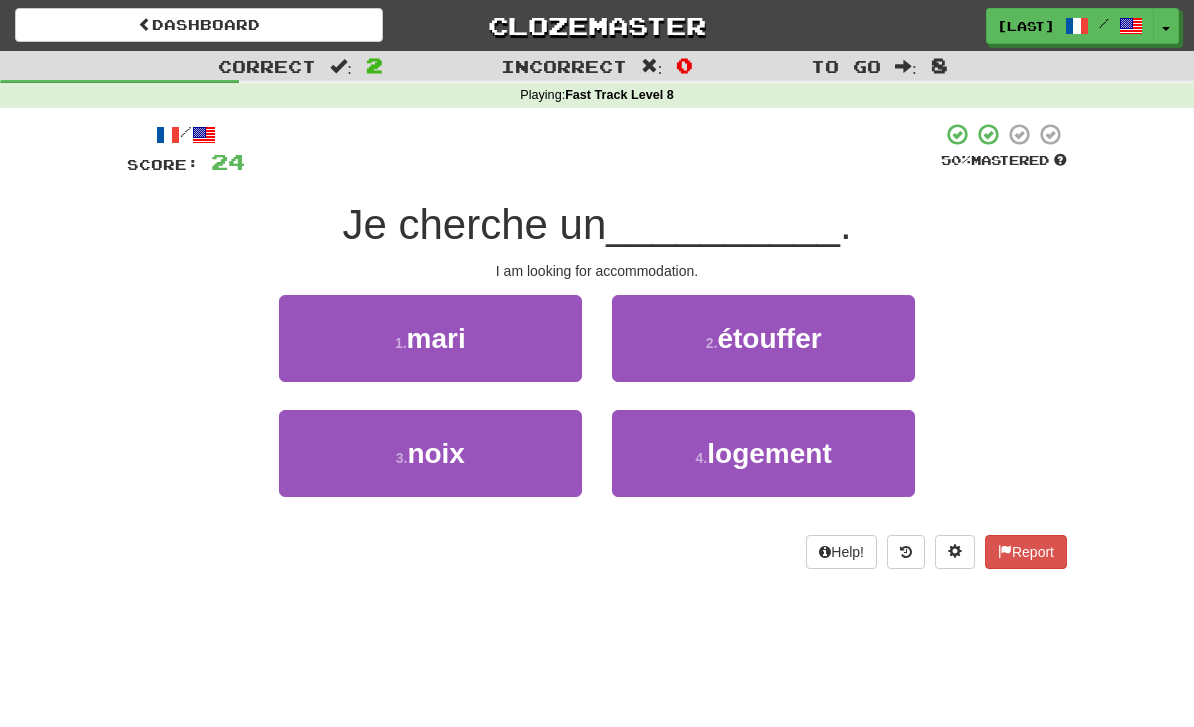click on "4 .  logement" at bounding box center (763, 453) 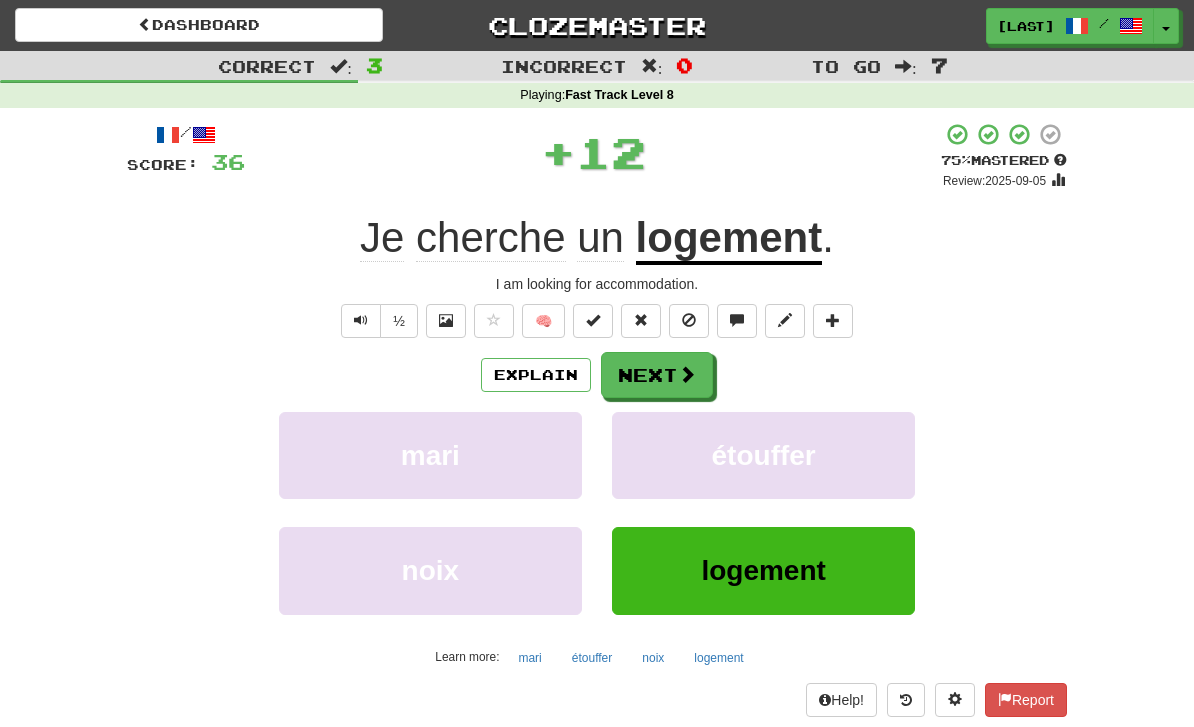 click at bounding box center (687, 374) 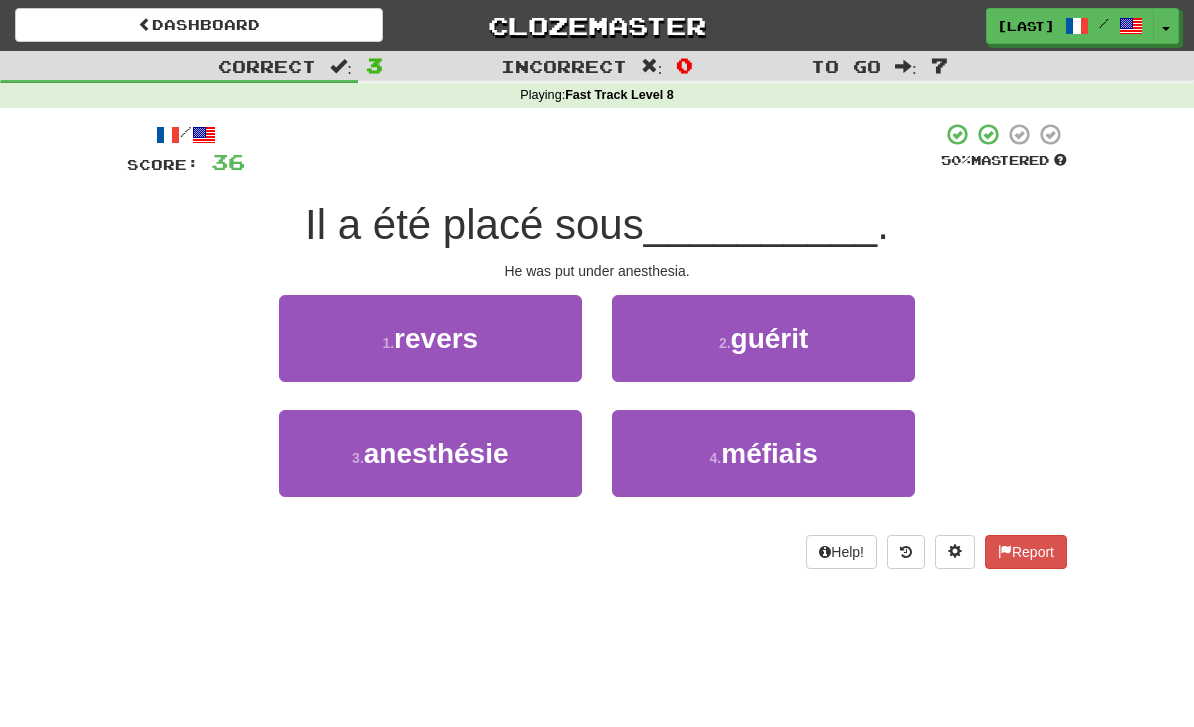 click on "3 .  anesthésie" at bounding box center (430, 453) 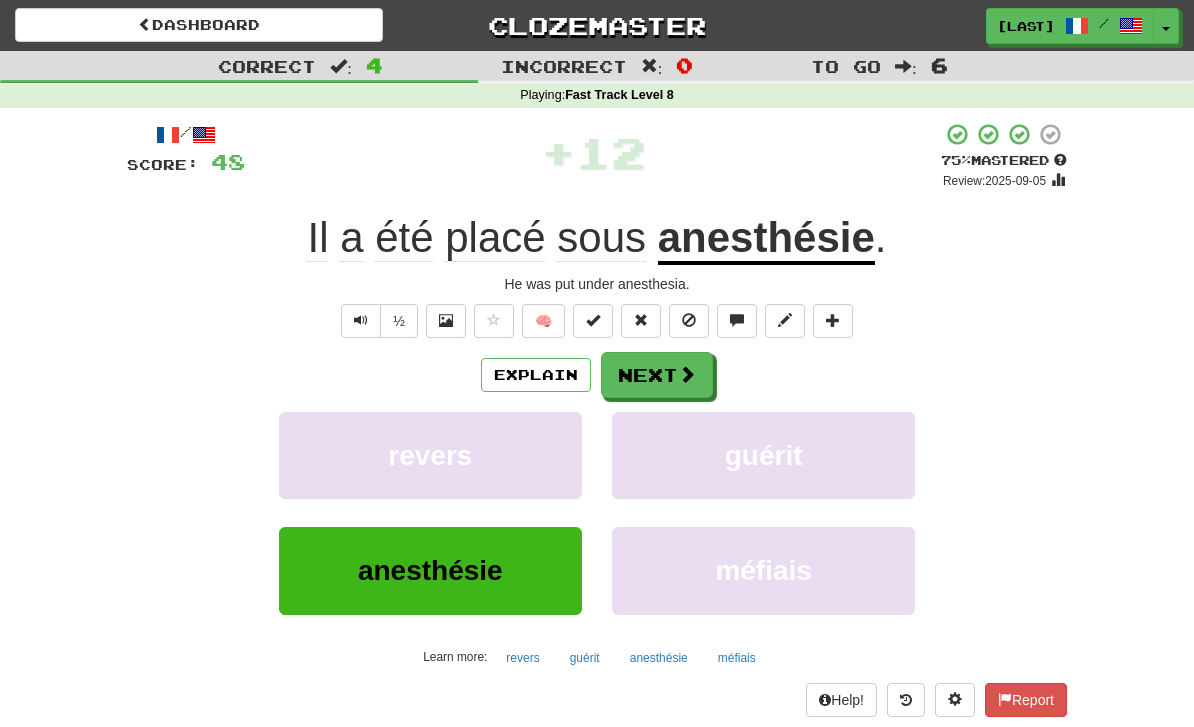 click at bounding box center (687, 374) 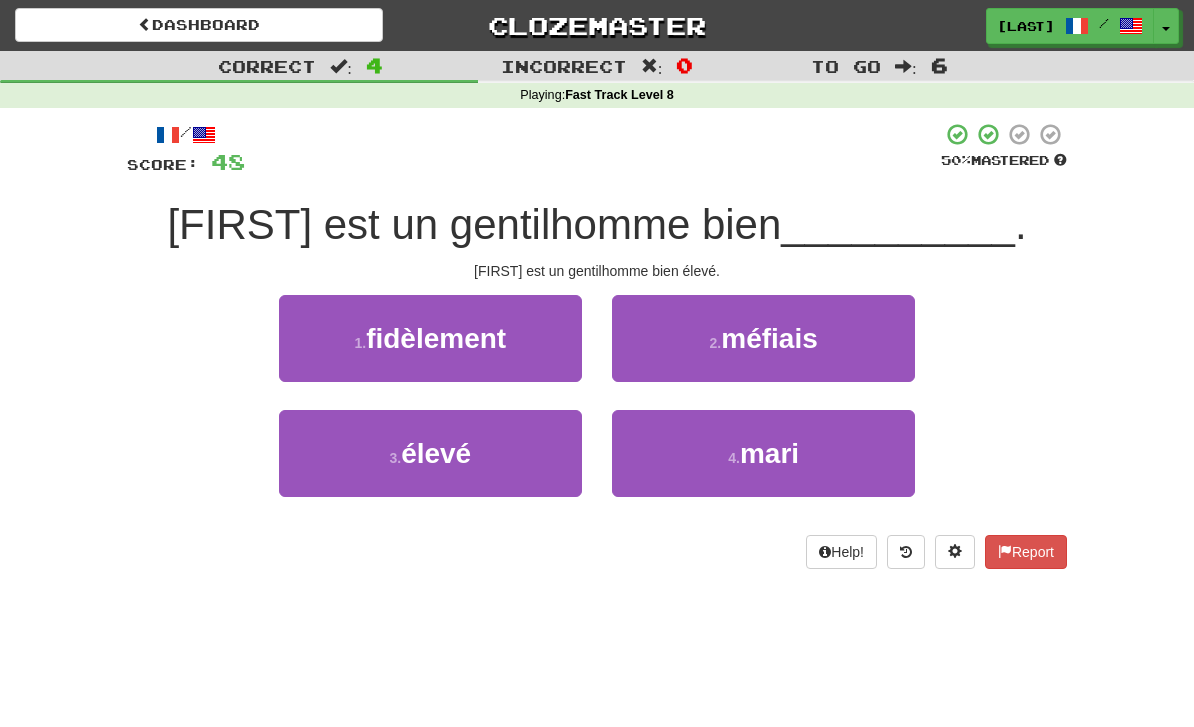 click on "3 .  élevé" at bounding box center [430, 453] 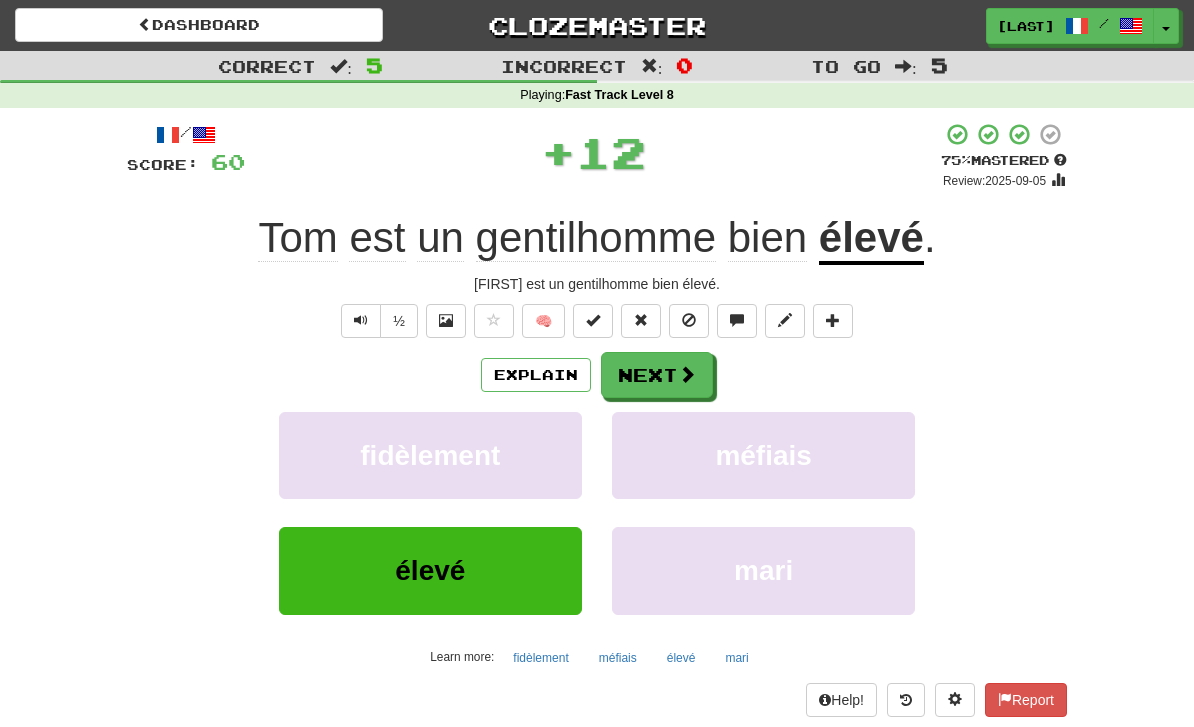 click at bounding box center [687, 374] 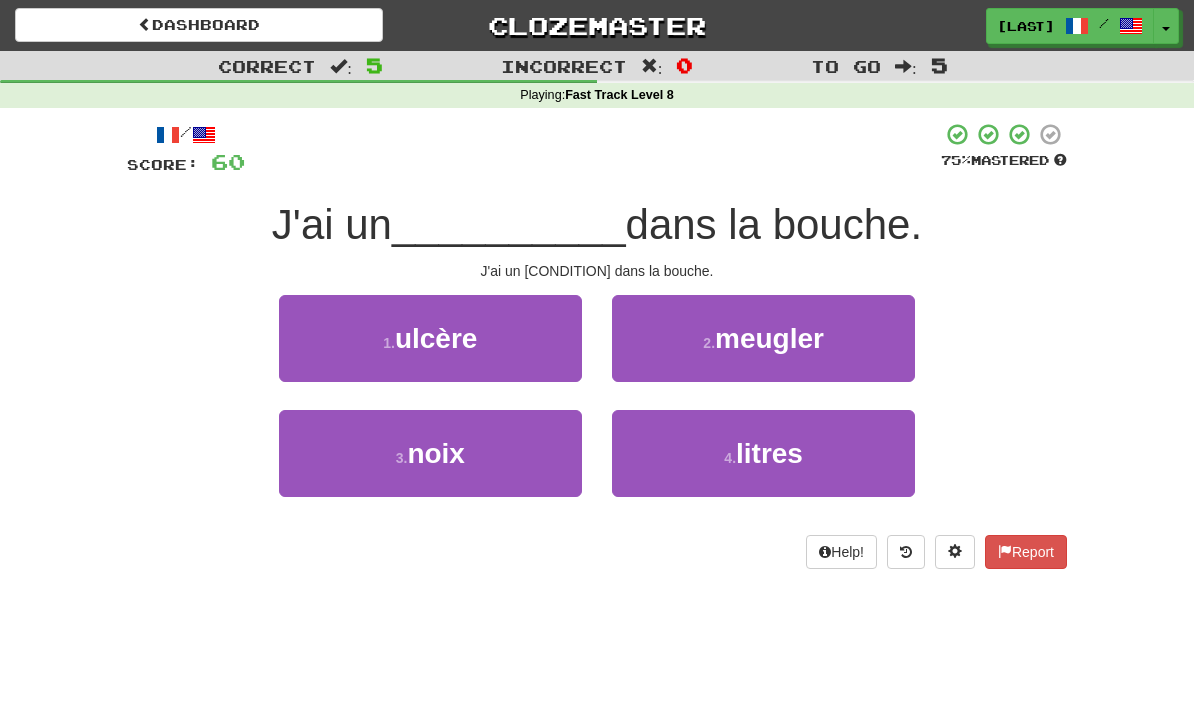 click on "1 .  ulcère" at bounding box center [430, 338] 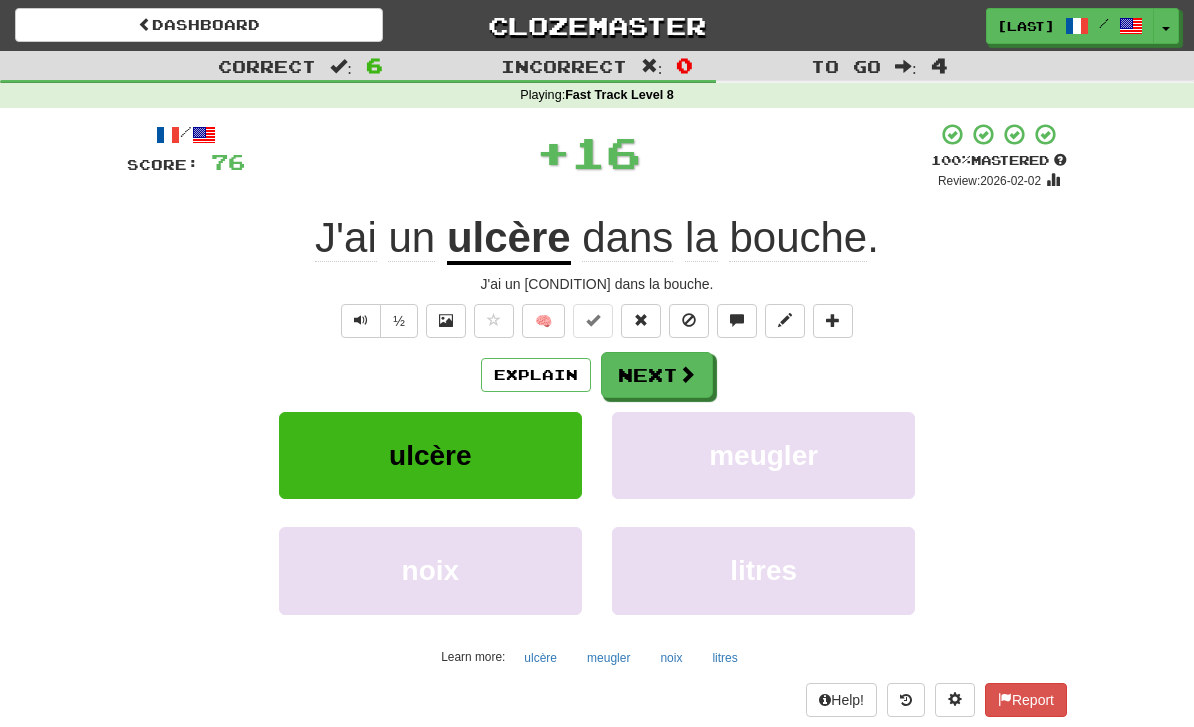 click at bounding box center (687, 374) 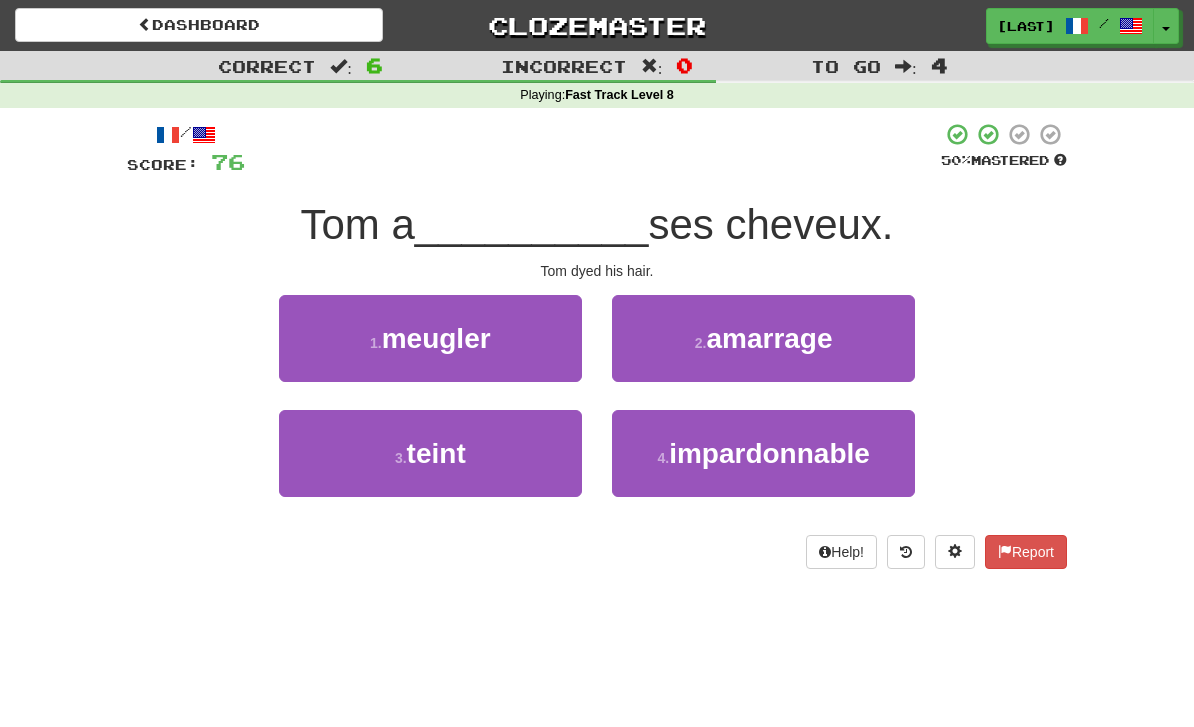 click on "3 .  teint" at bounding box center [430, 453] 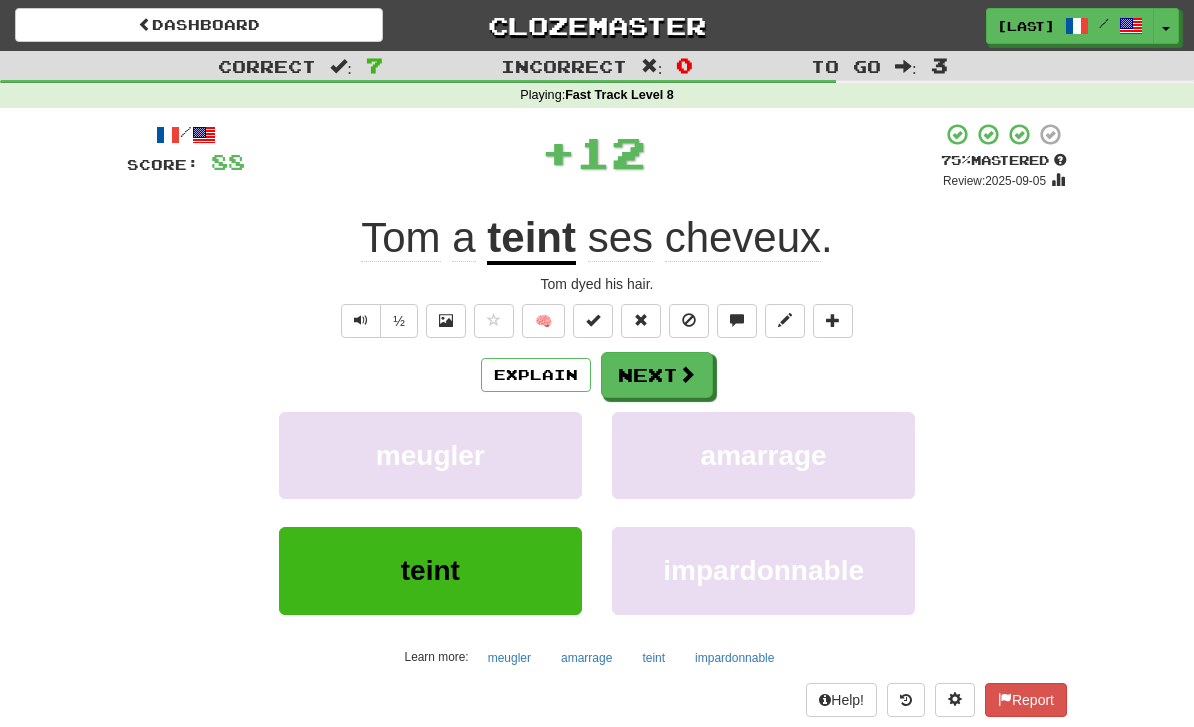 click on "Next" at bounding box center [657, 375] 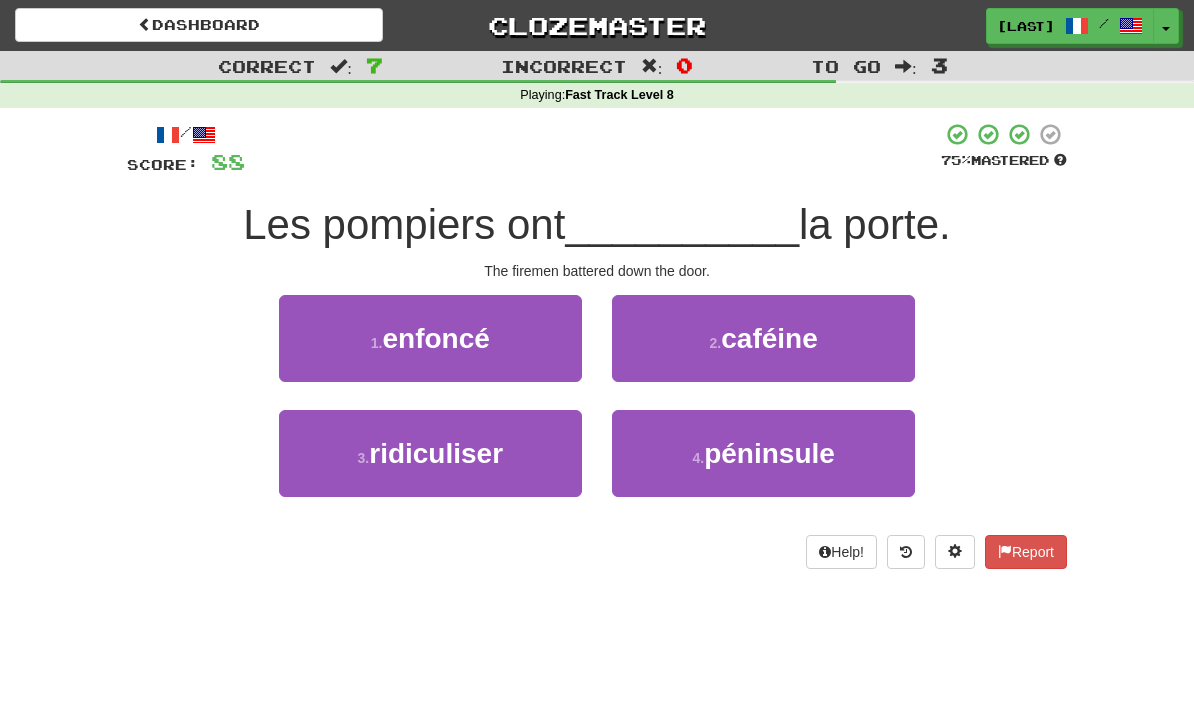 click on "1 .  enfoncé" at bounding box center [430, 338] 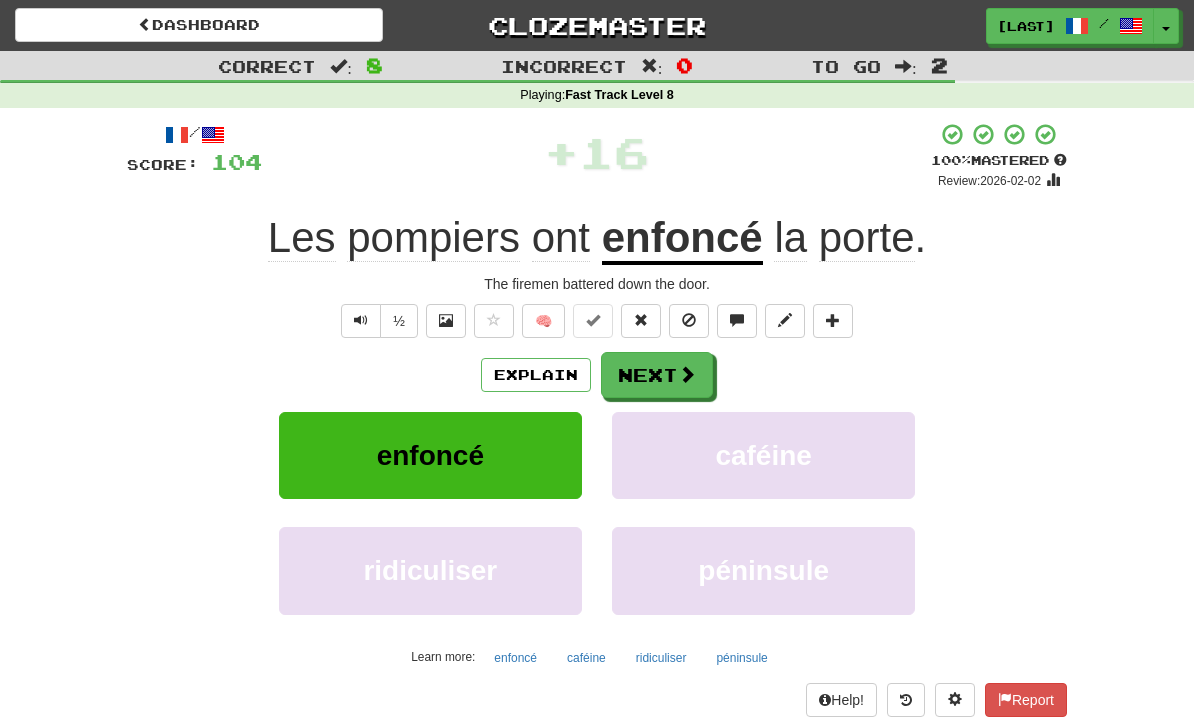 click on "Next" at bounding box center (657, 375) 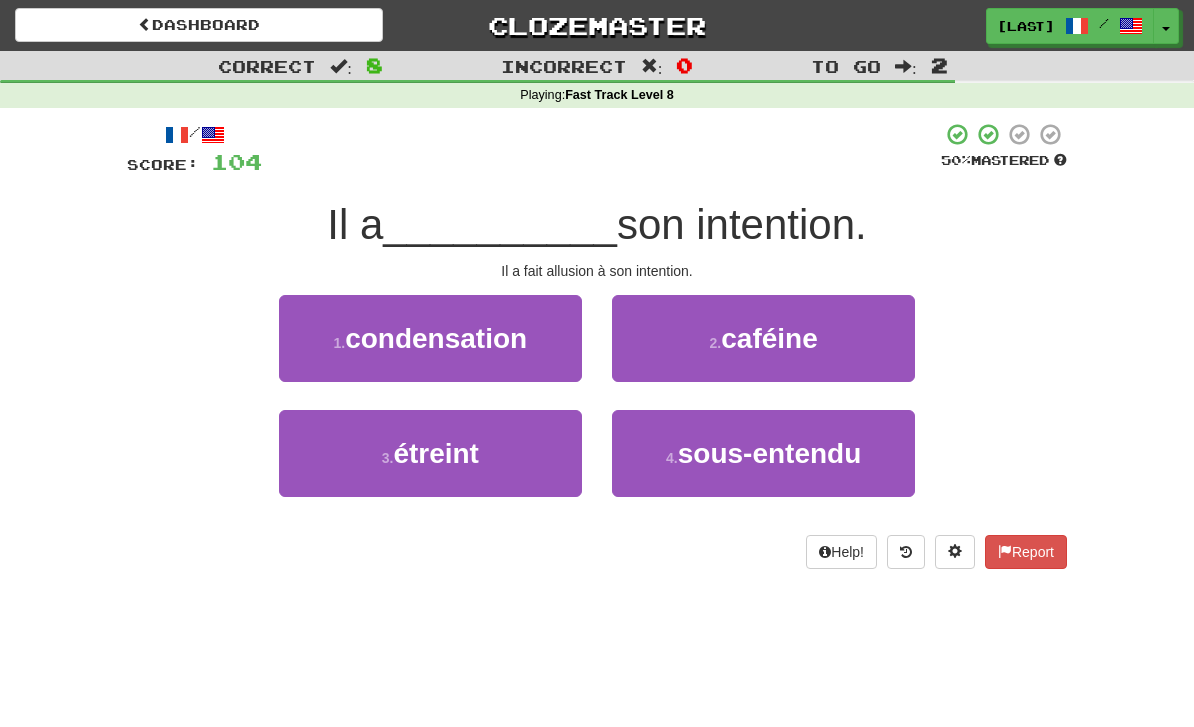click on "4 .  sous-entendu" at bounding box center [763, 453] 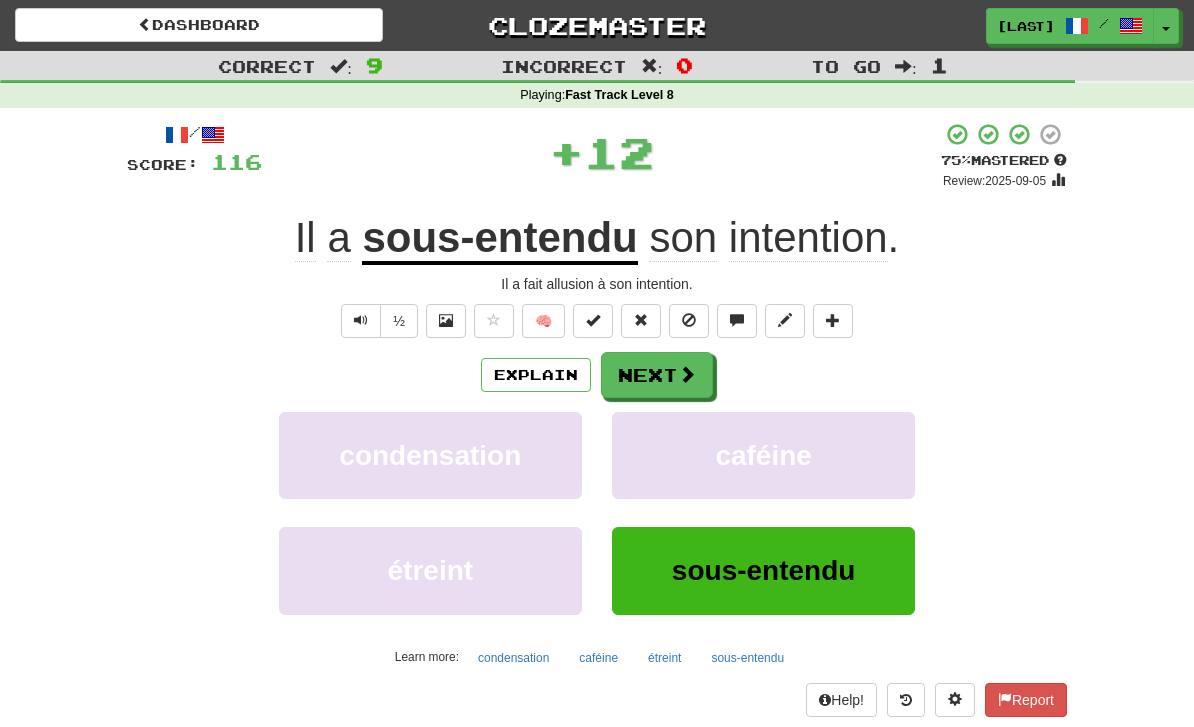 click on "Next" at bounding box center [657, 375] 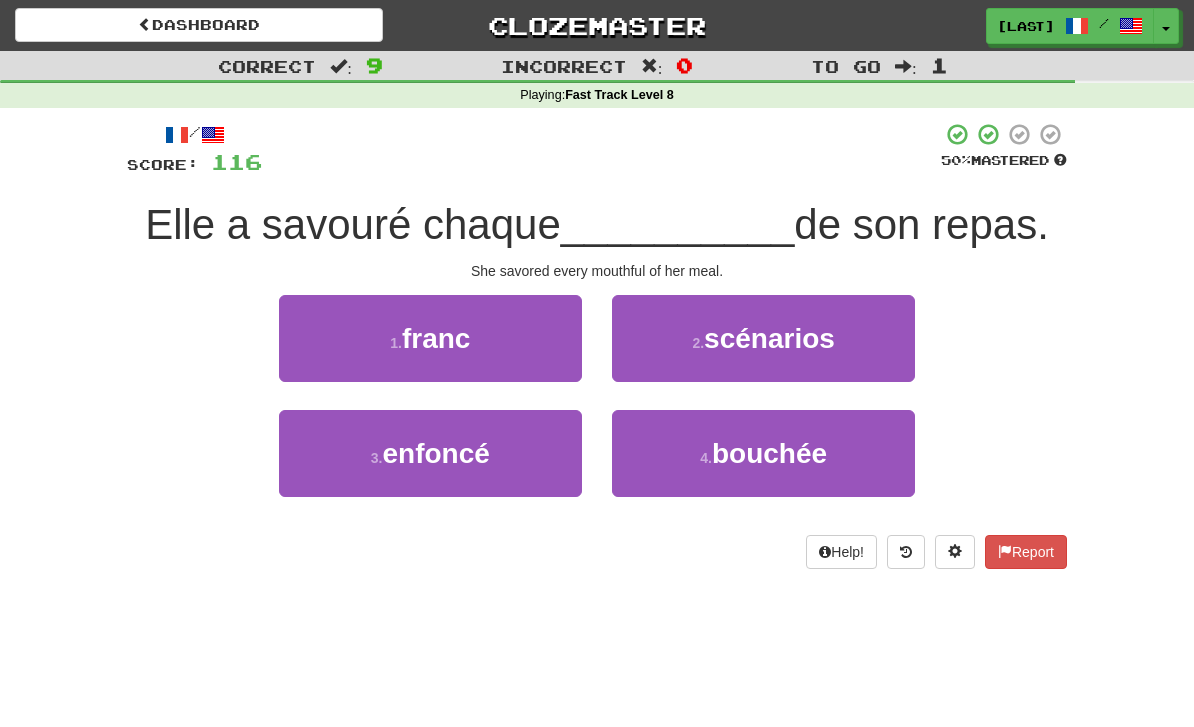 click on "bouchée" at bounding box center (769, 453) 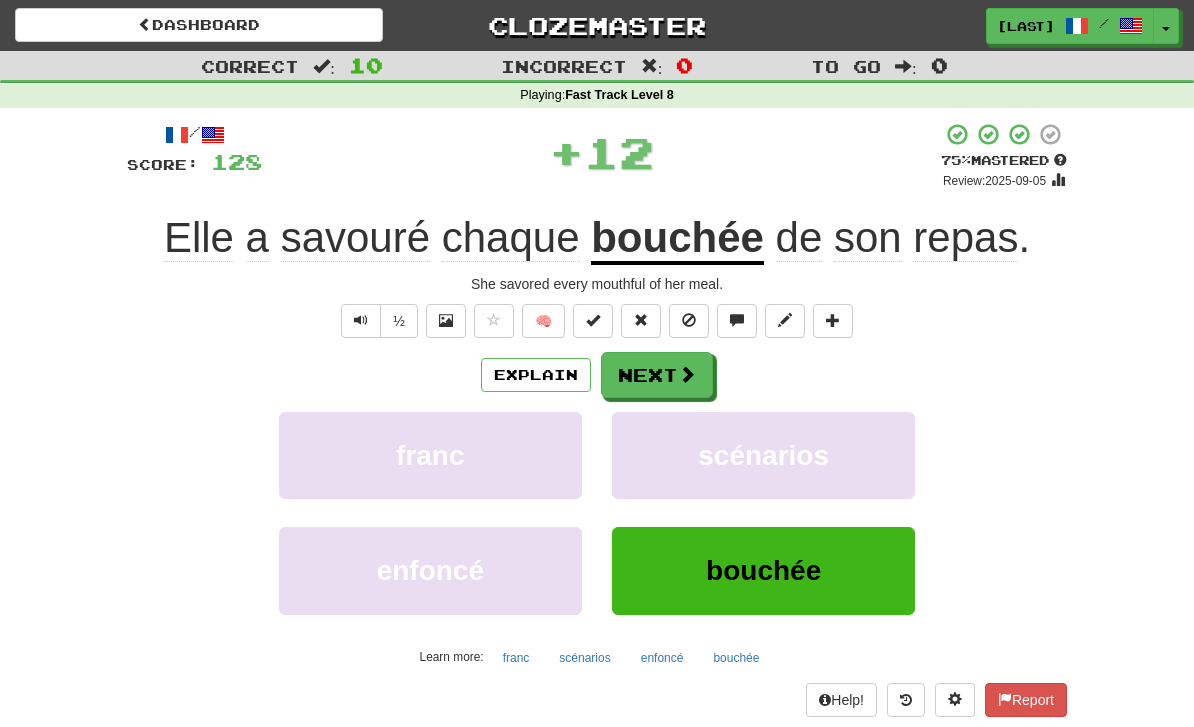 click on "Next" at bounding box center (657, 375) 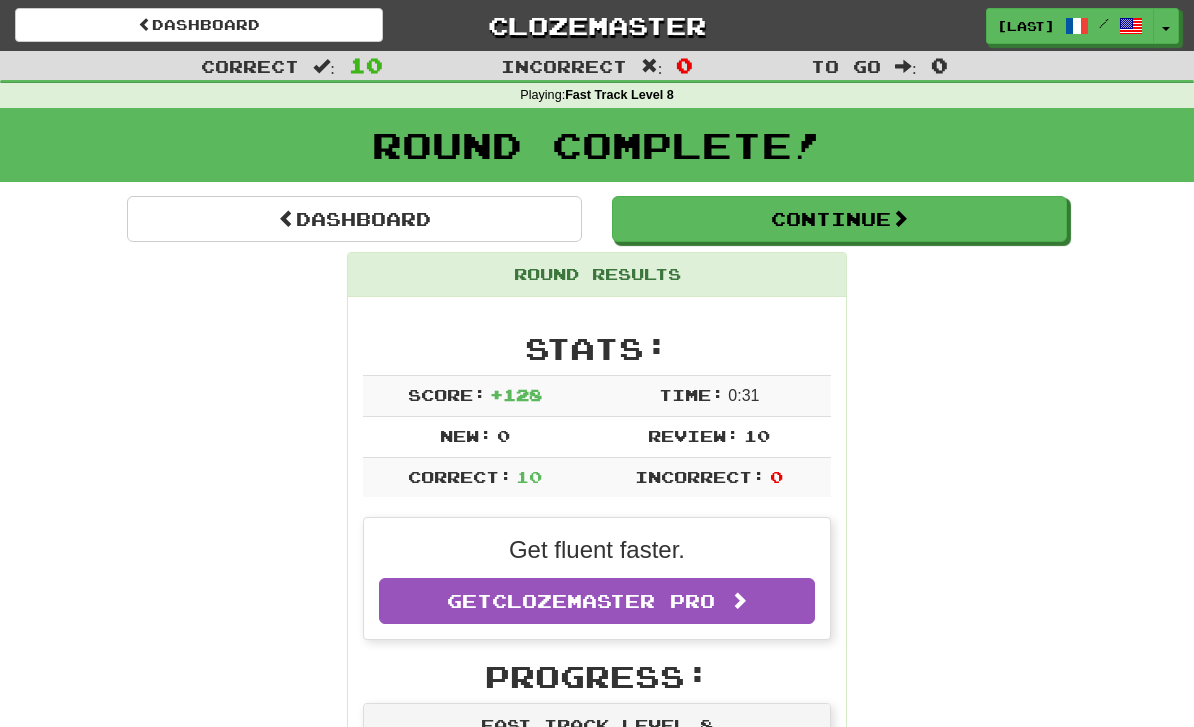 click on "Continue" at bounding box center (839, 219) 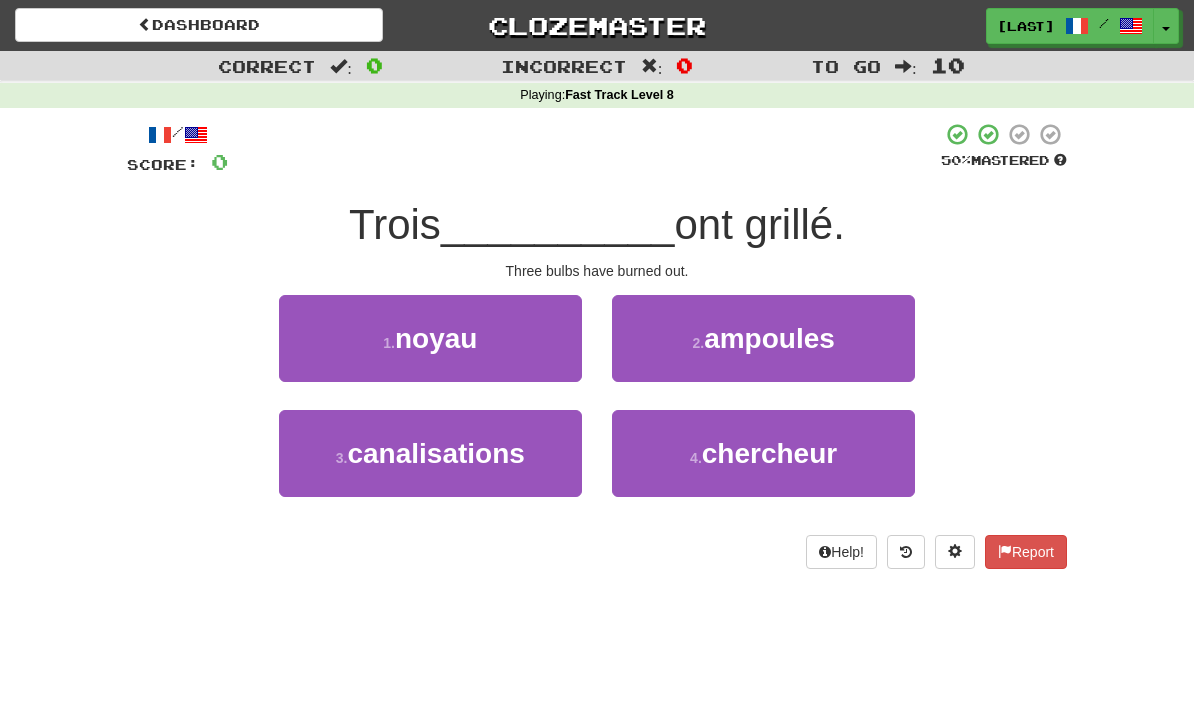 click on "2 .  ampoules" at bounding box center [763, 338] 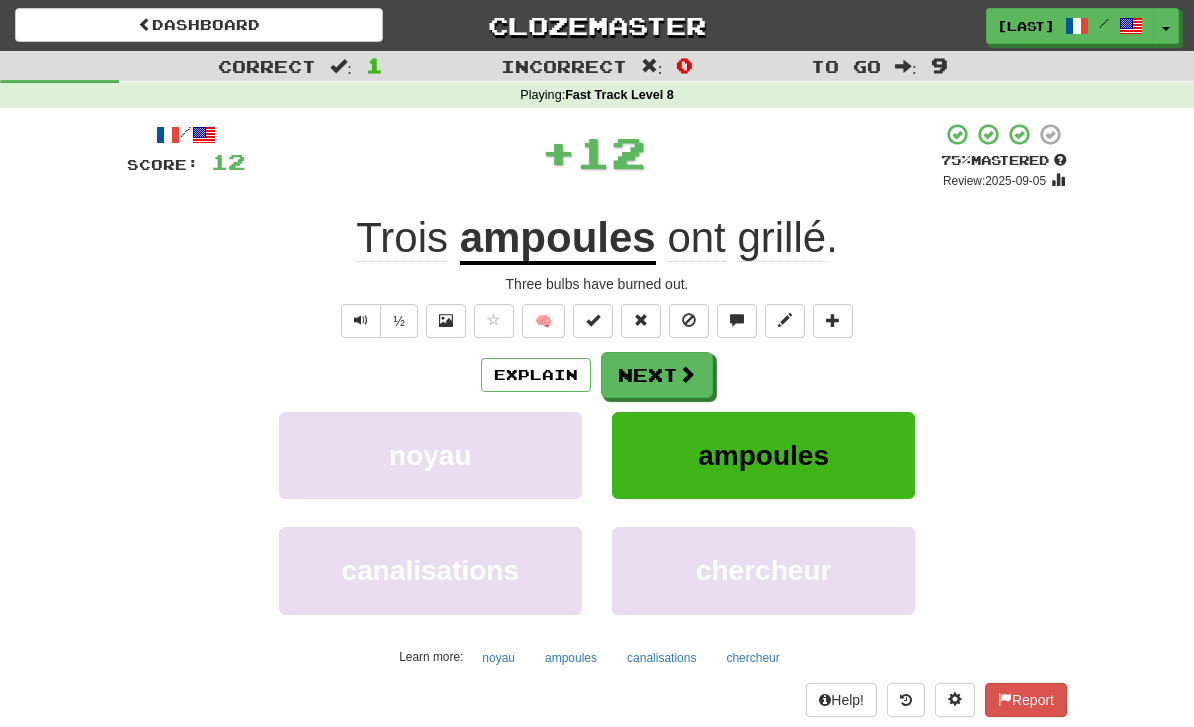 click on "Next" at bounding box center (657, 375) 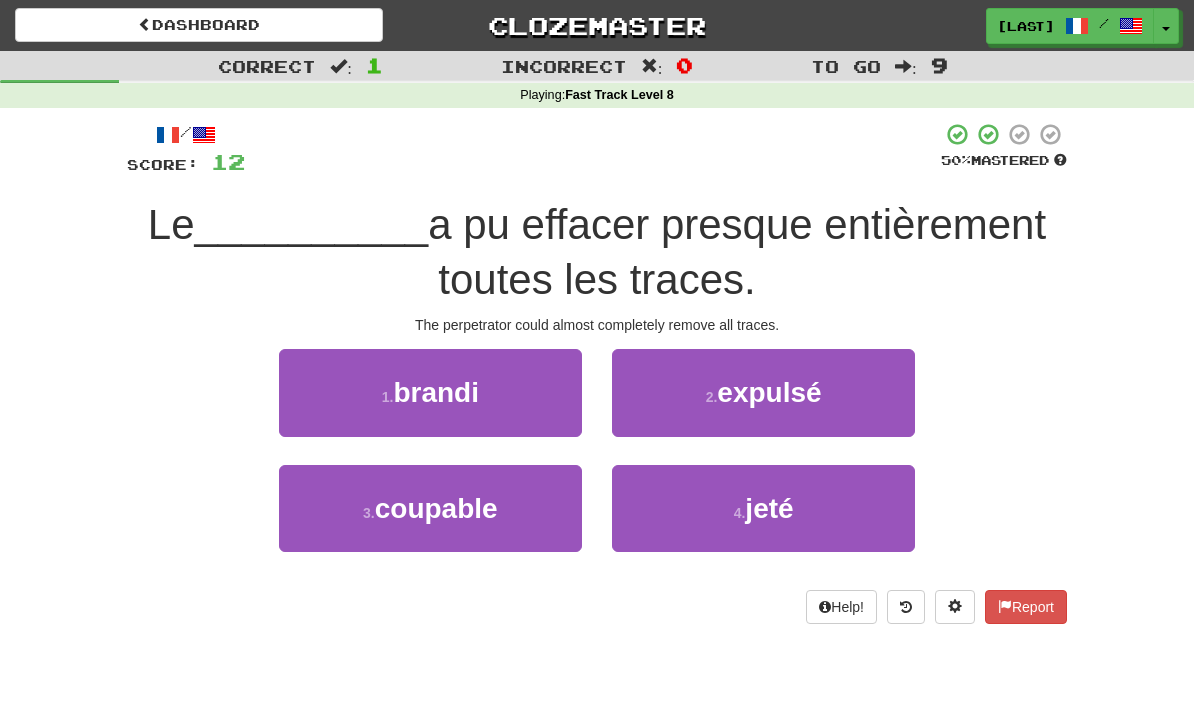 click on "3 .  coupable" at bounding box center [430, 508] 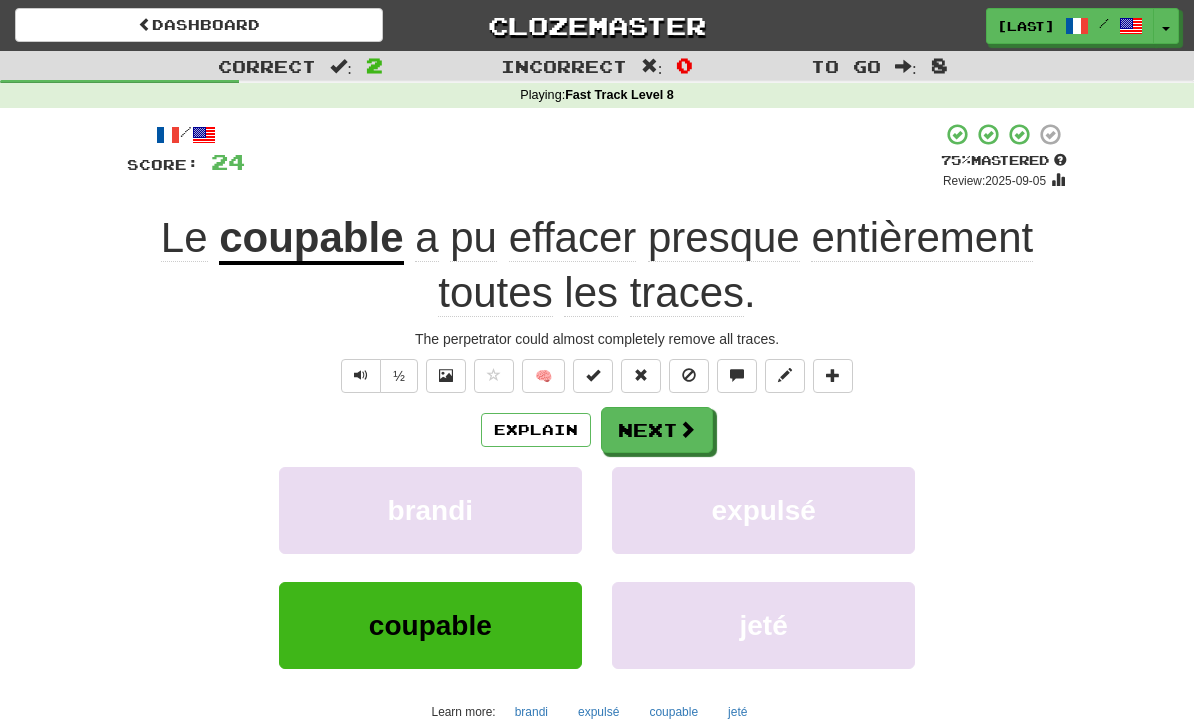 click at bounding box center (687, 429) 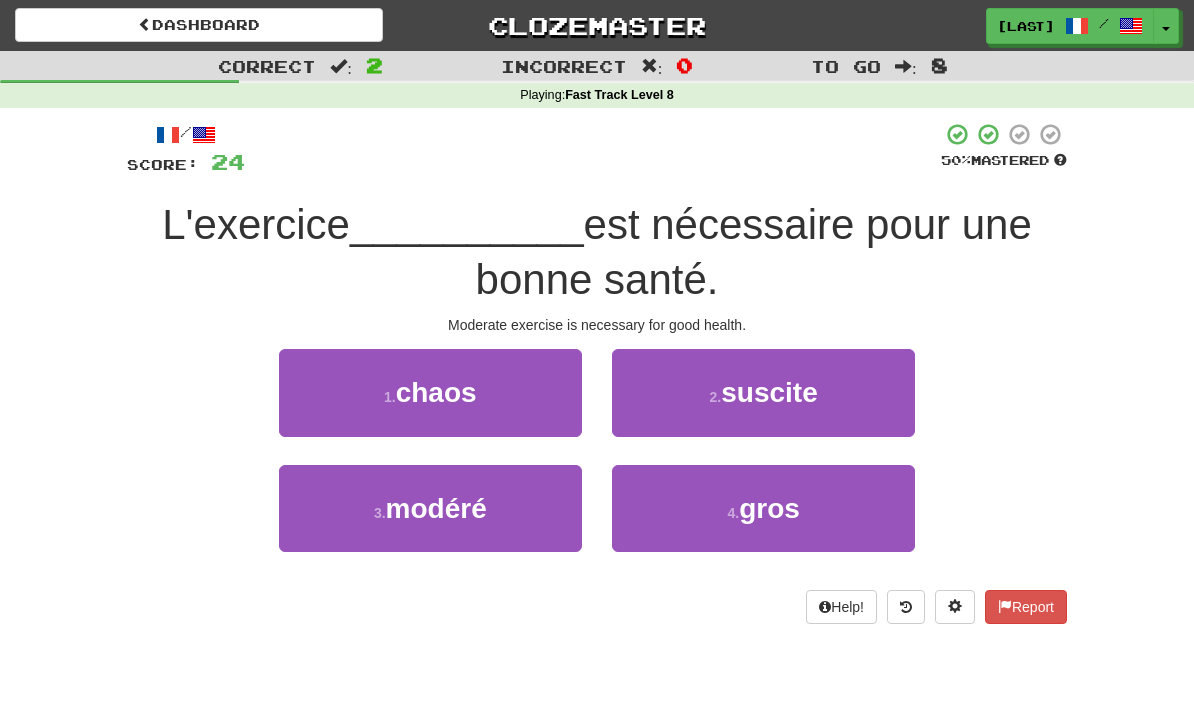 click on "3 .  modéré" at bounding box center [430, 508] 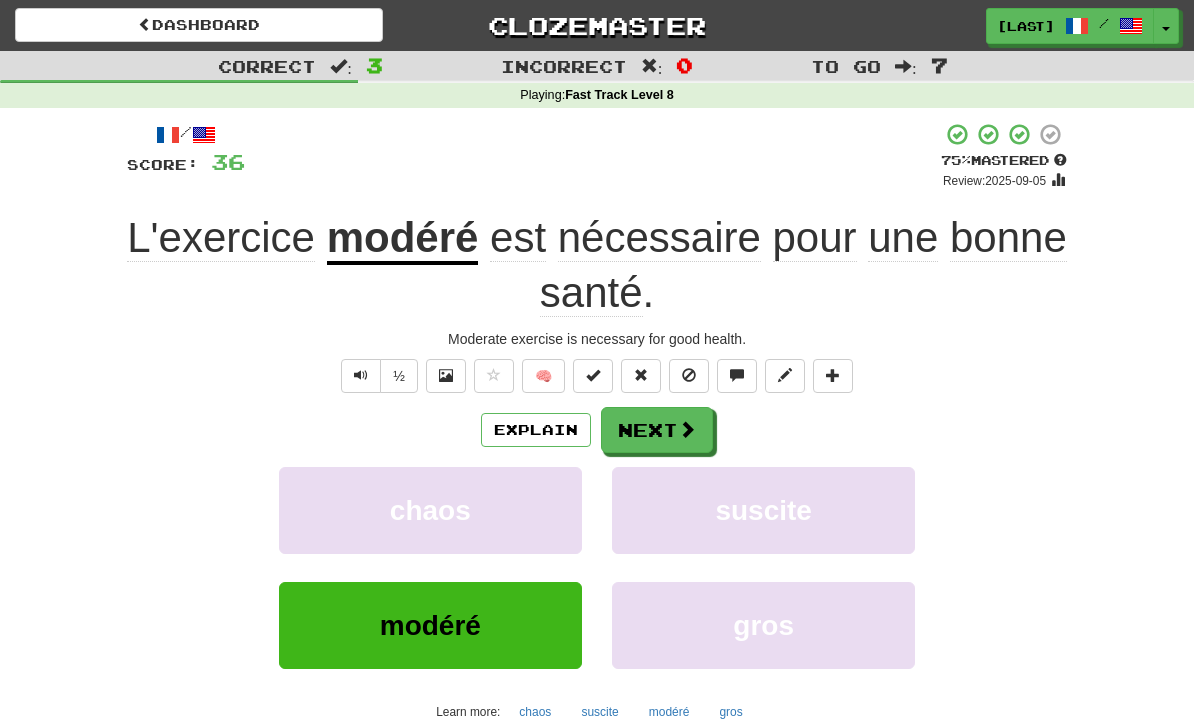 click on "Next" at bounding box center [657, 430] 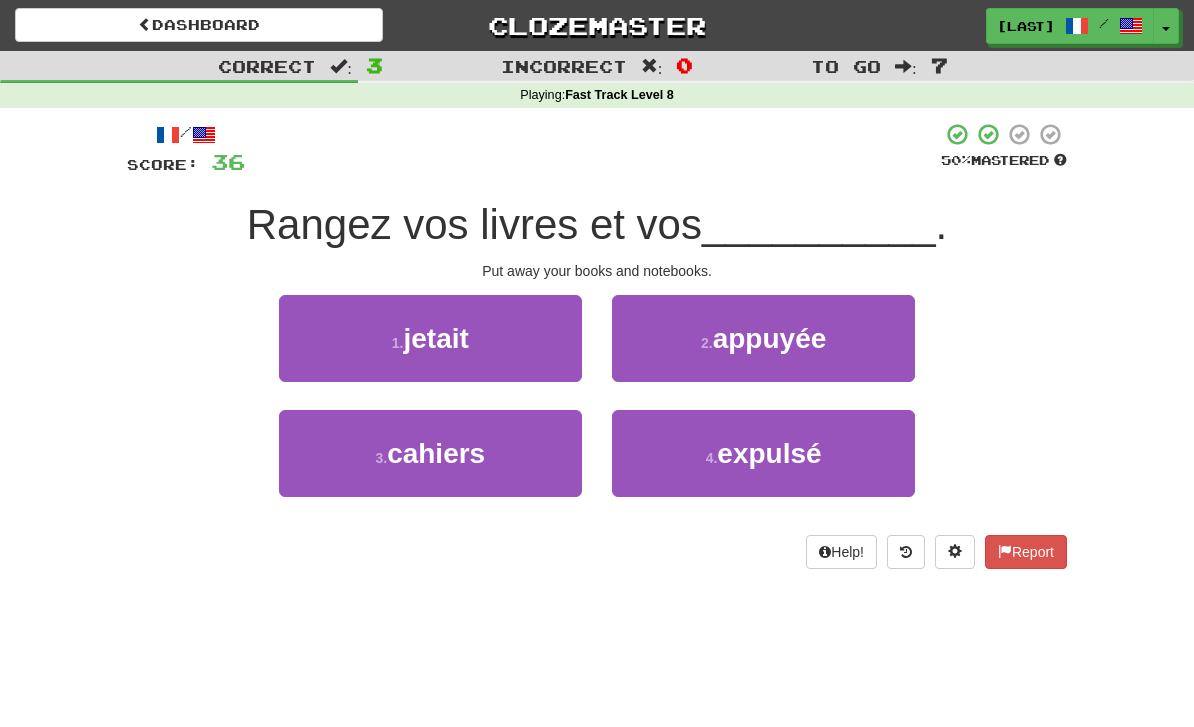 click on "3 .  cahiers" at bounding box center (430, 453) 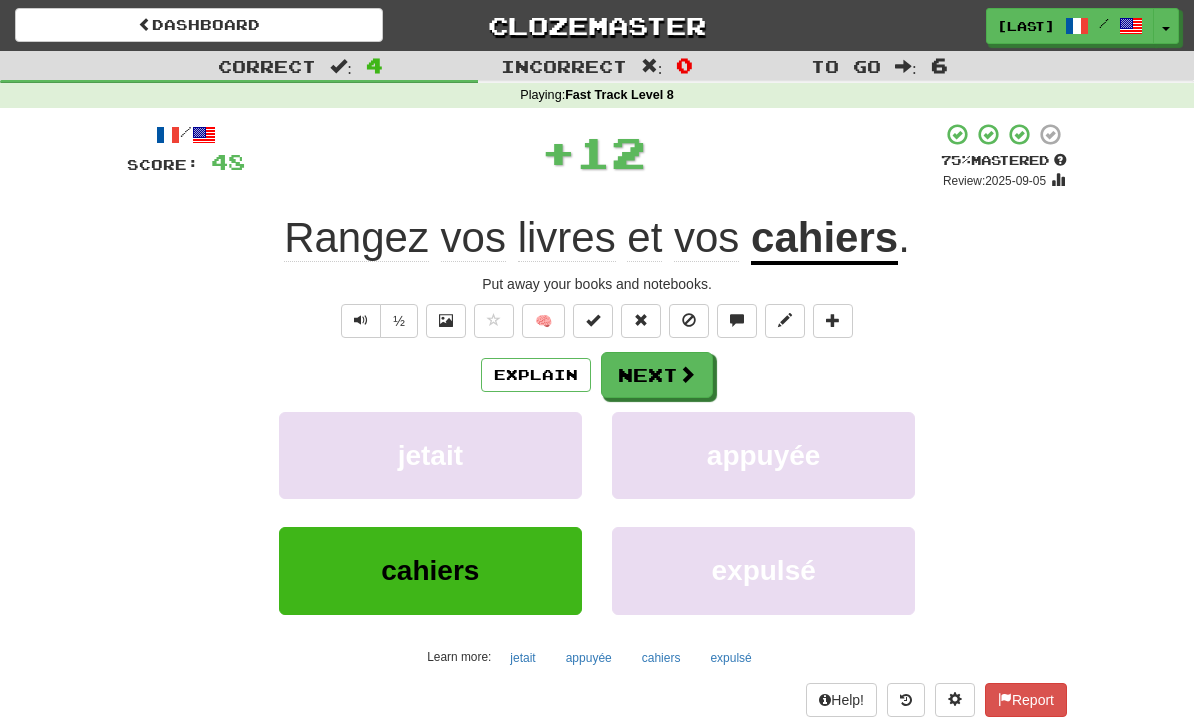 click at bounding box center (687, 374) 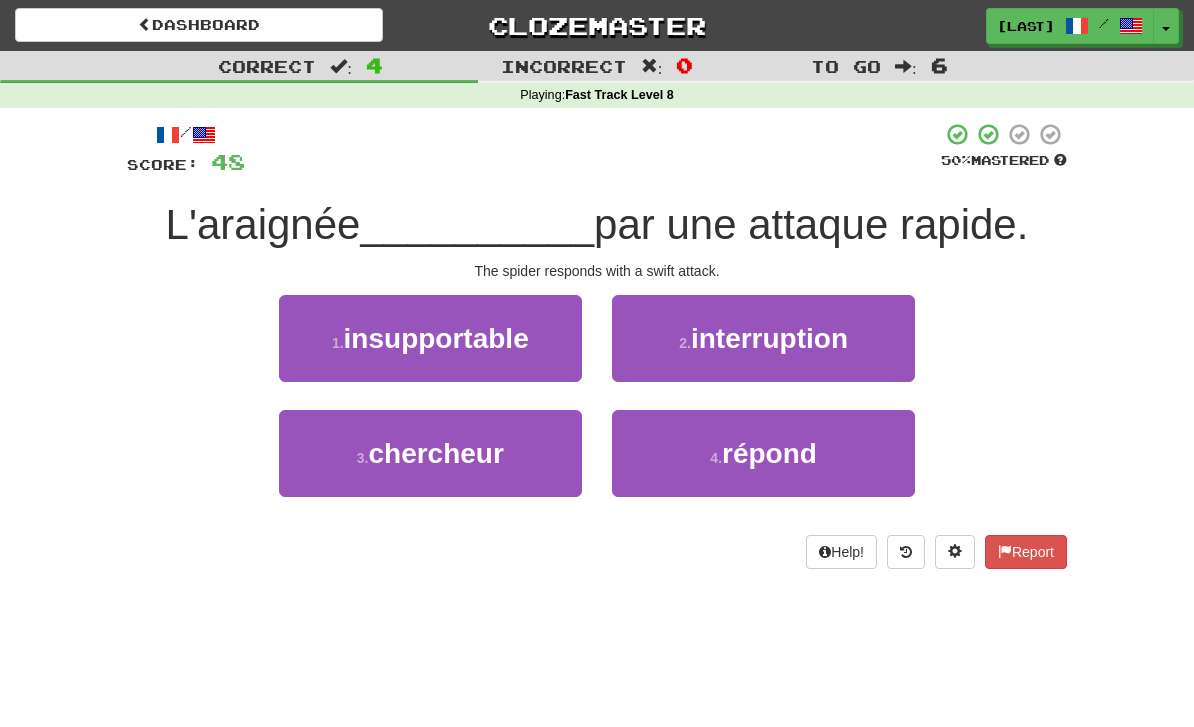 click on "4 .  répond" at bounding box center [763, 453] 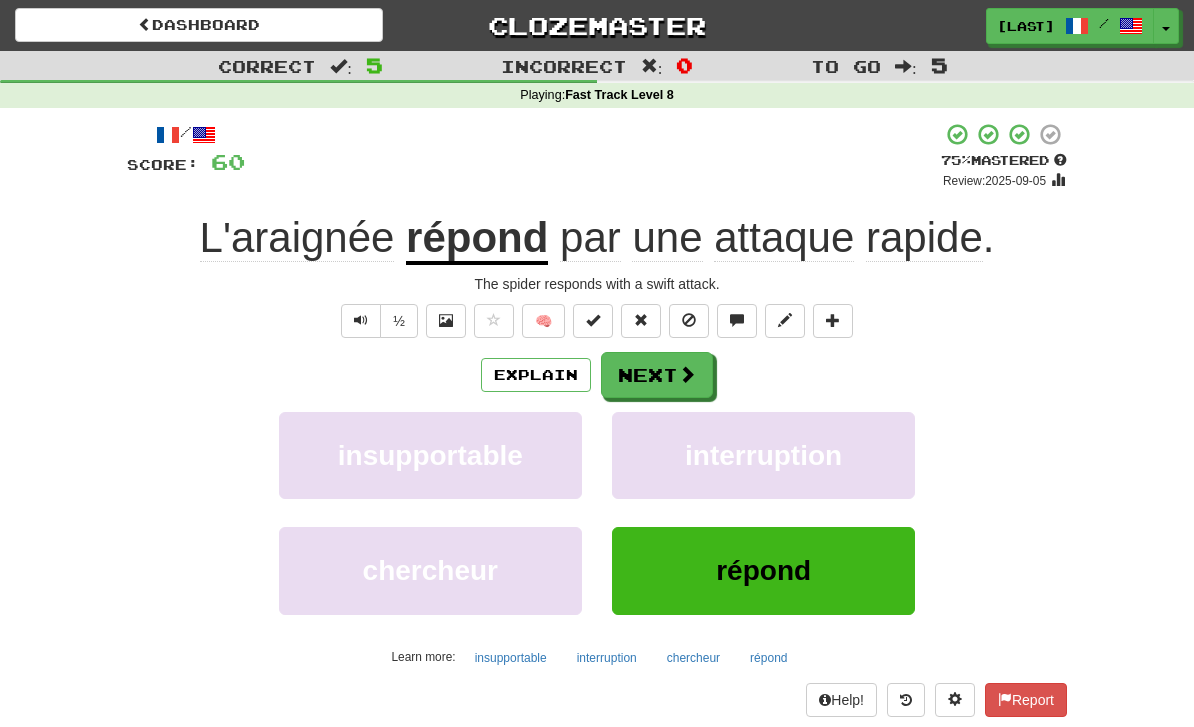 click at bounding box center [687, 374] 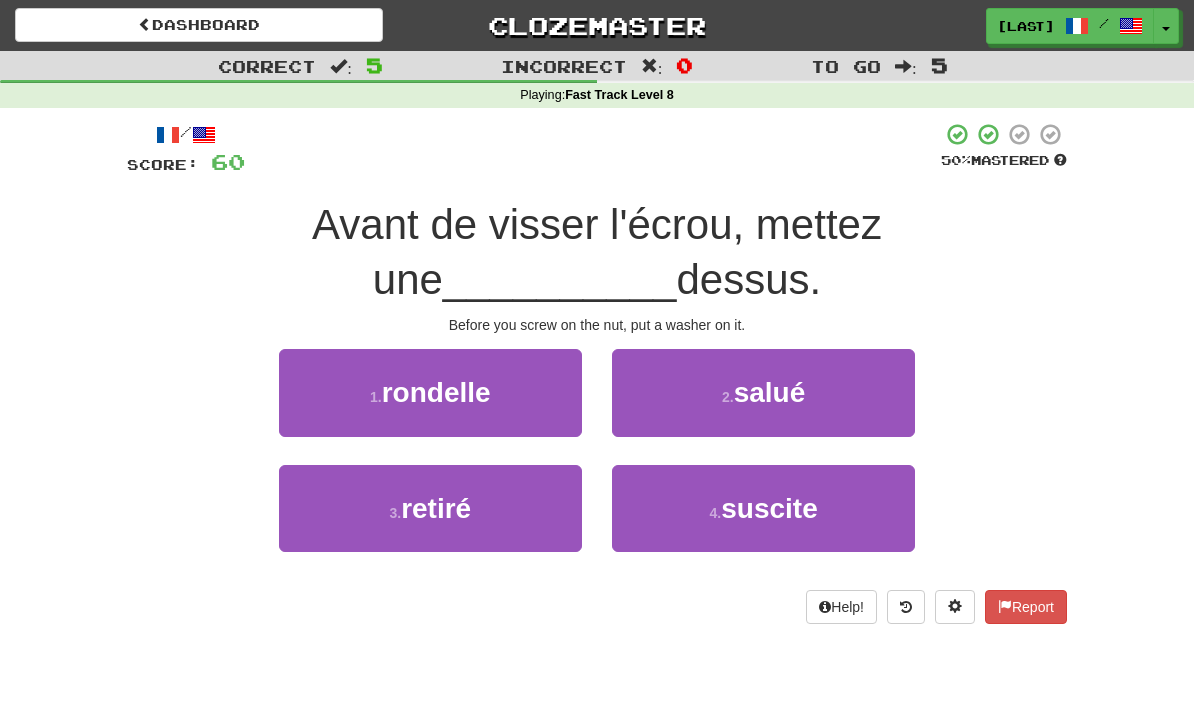 click on "1 .  rondelle" at bounding box center (430, 392) 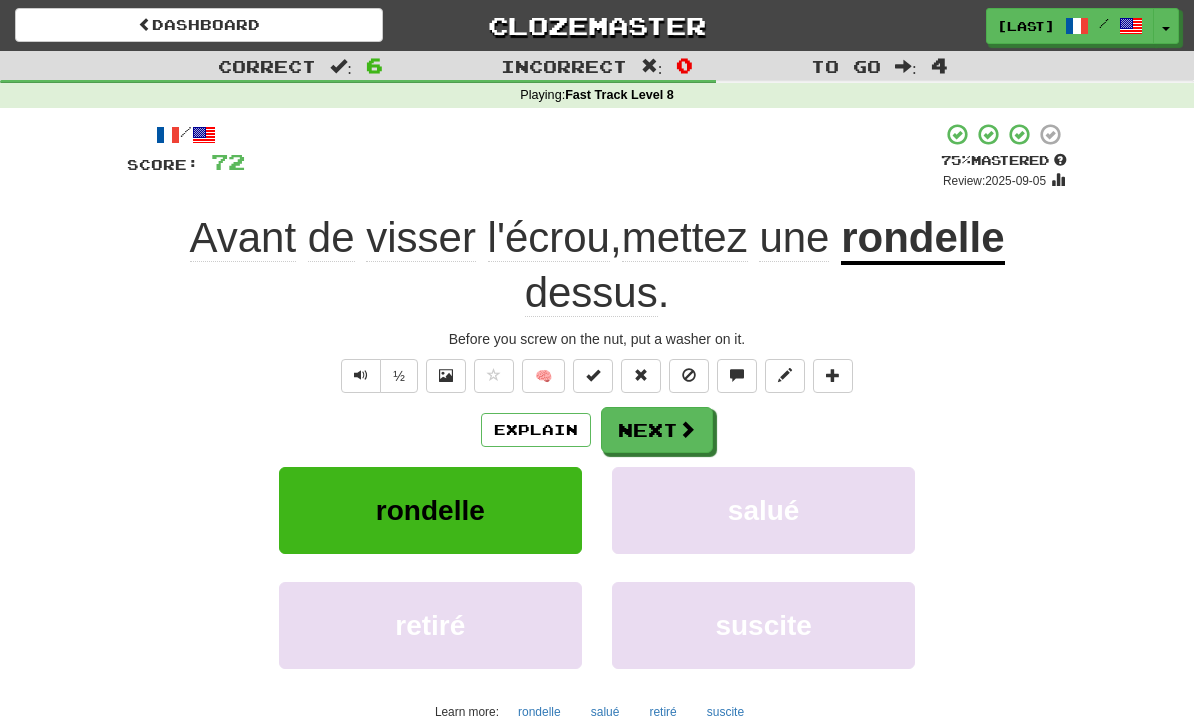 click at bounding box center [687, 429] 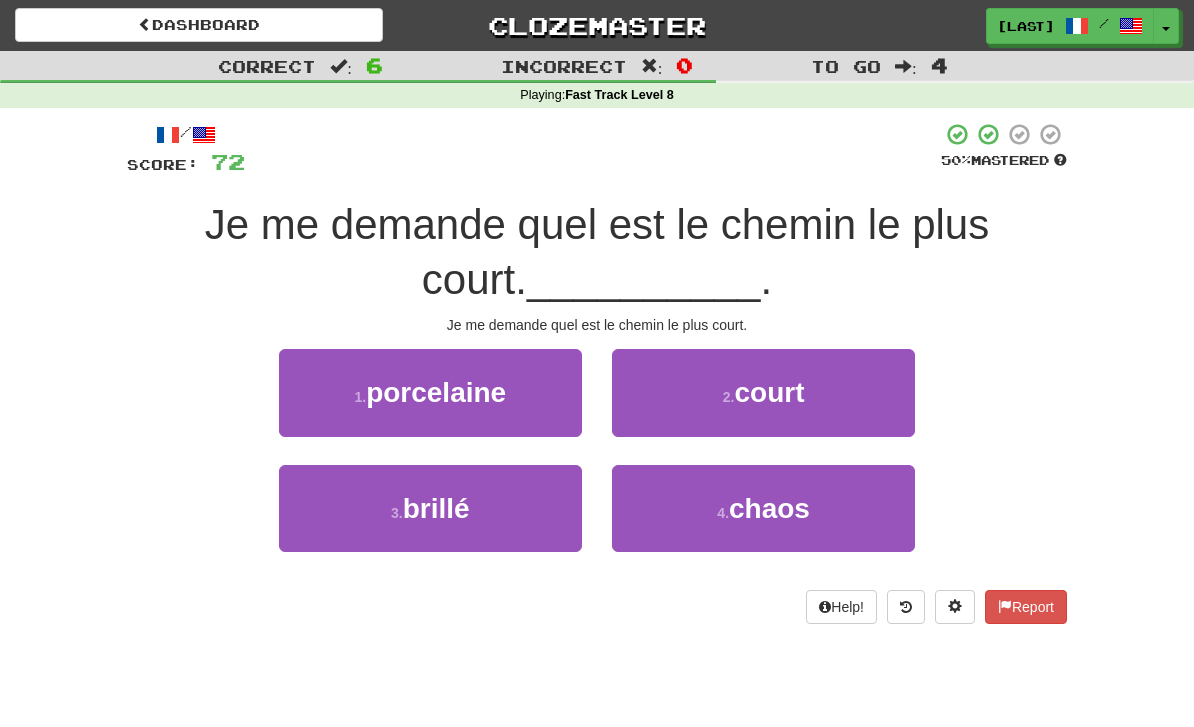 click on "2 .  court" at bounding box center [763, 392] 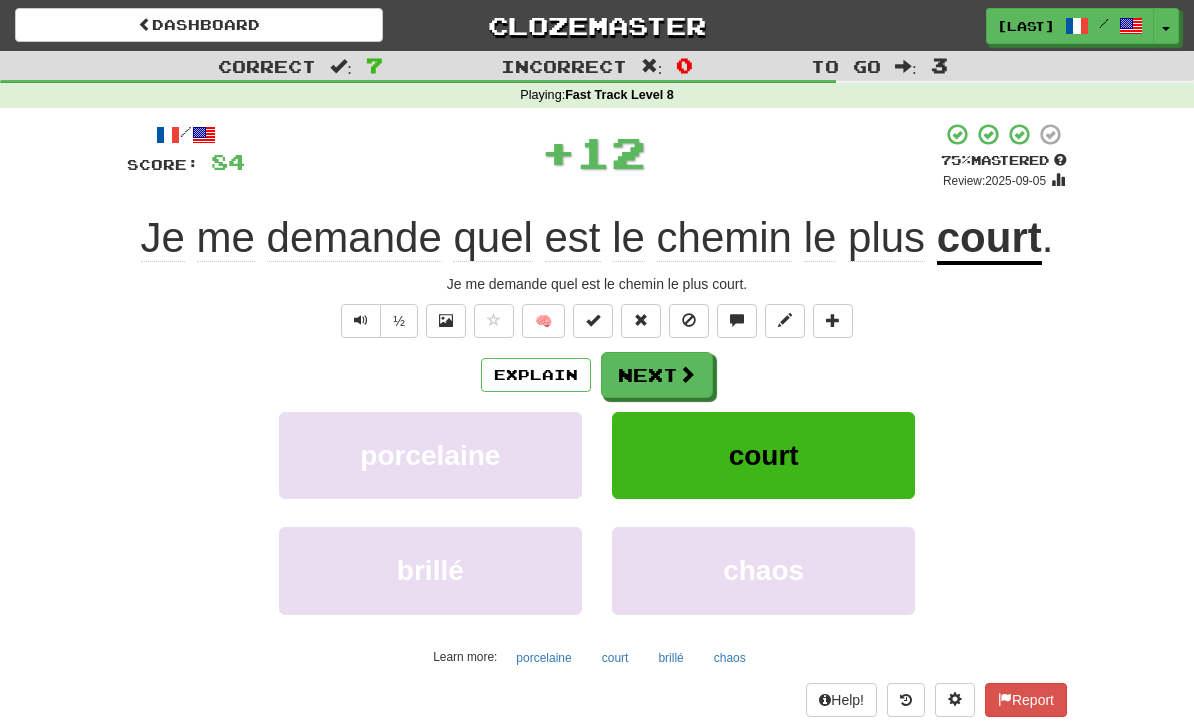 click on "Next" at bounding box center [657, 375] 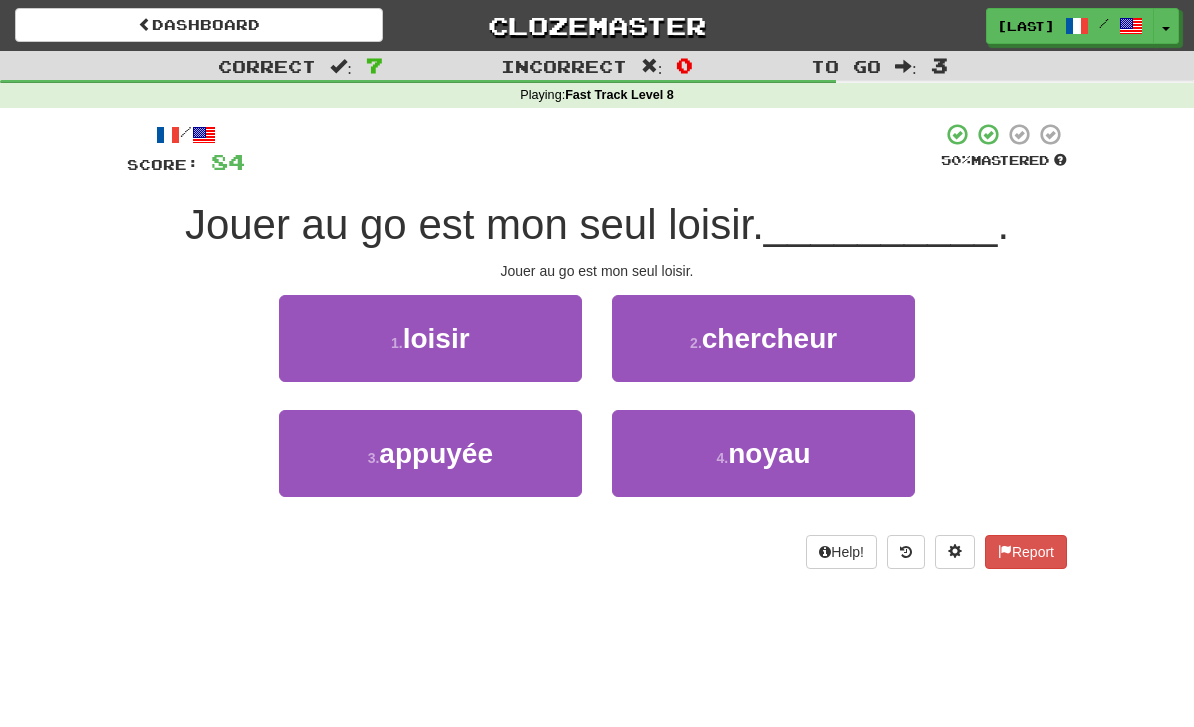 click on "1 .  loisir" at bounding box center (430, 338) 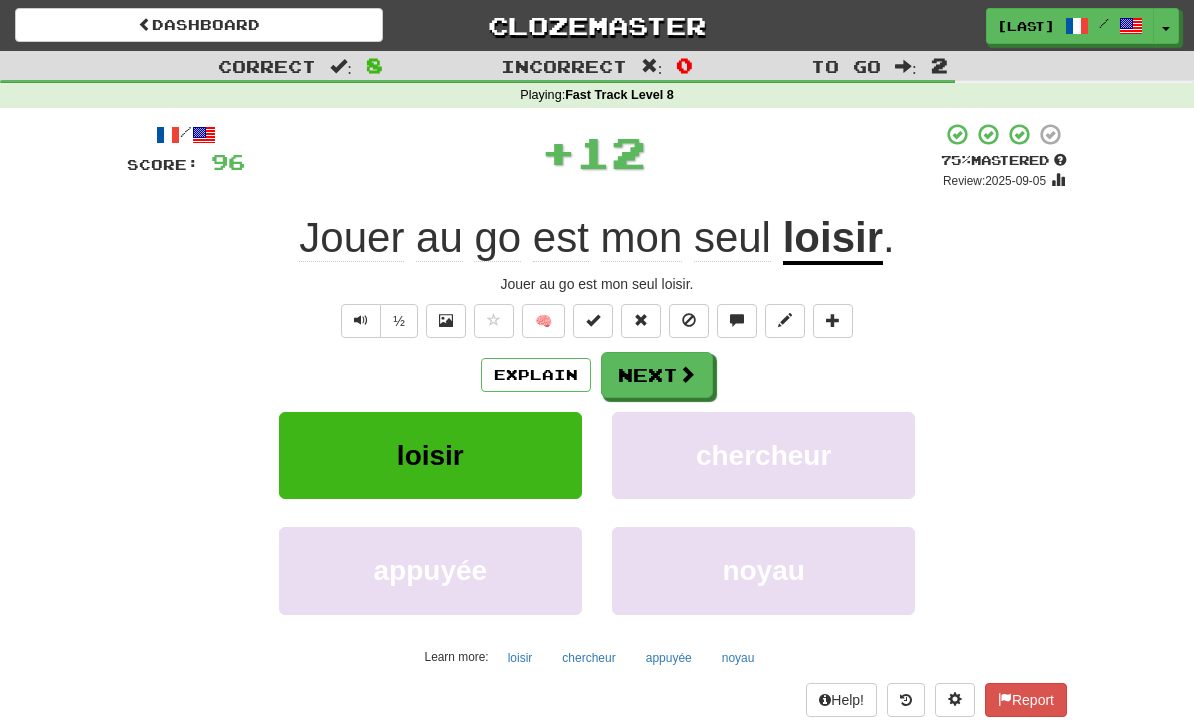click on "Next" at bounding box center [657, 375] 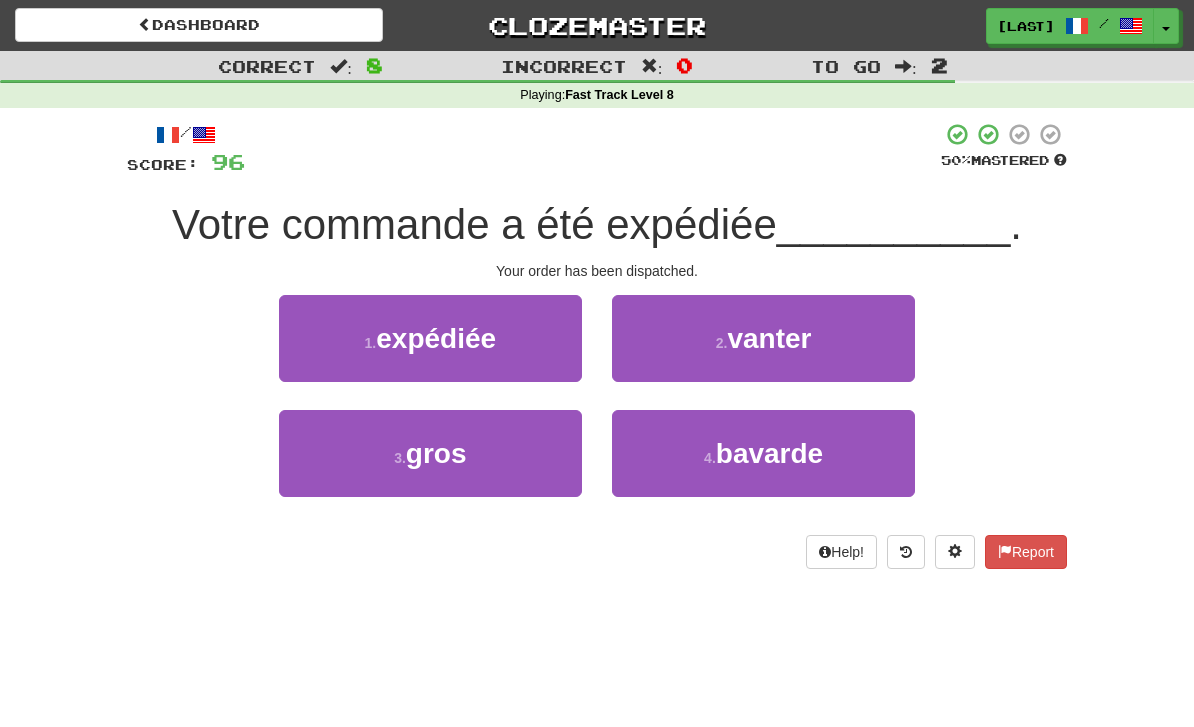 click on "1 .  expédiée" at bounding box center [430, 338] 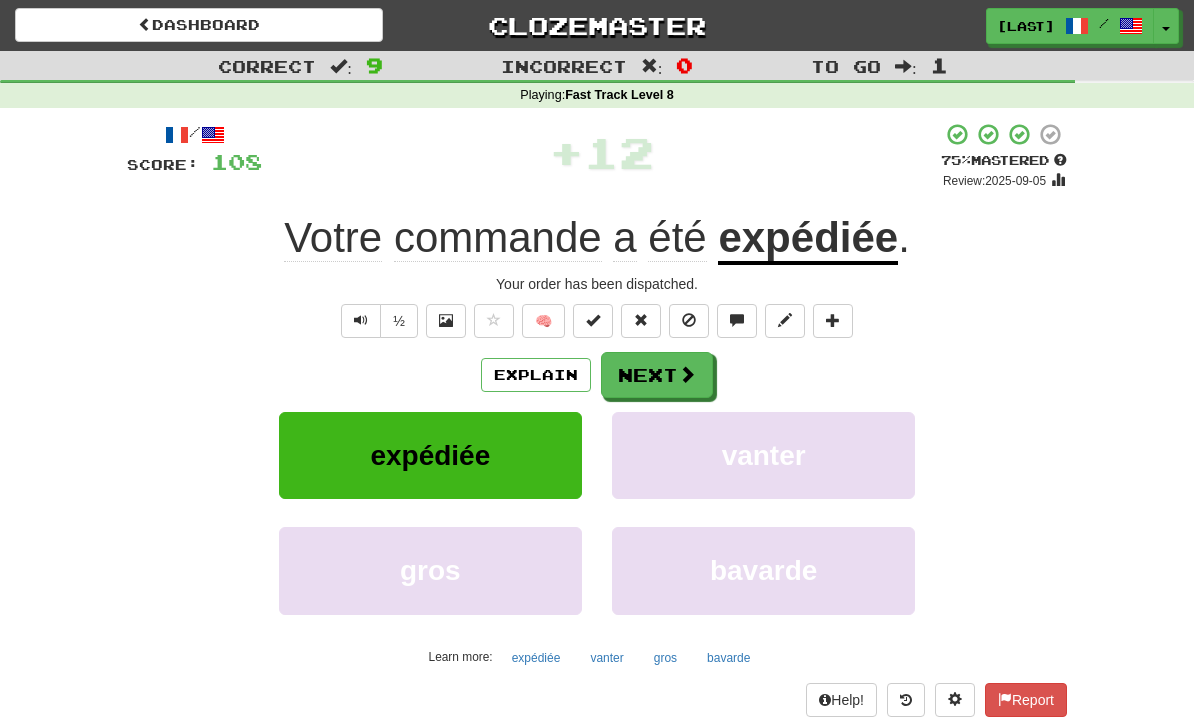 click at bounding box center (687, 374) 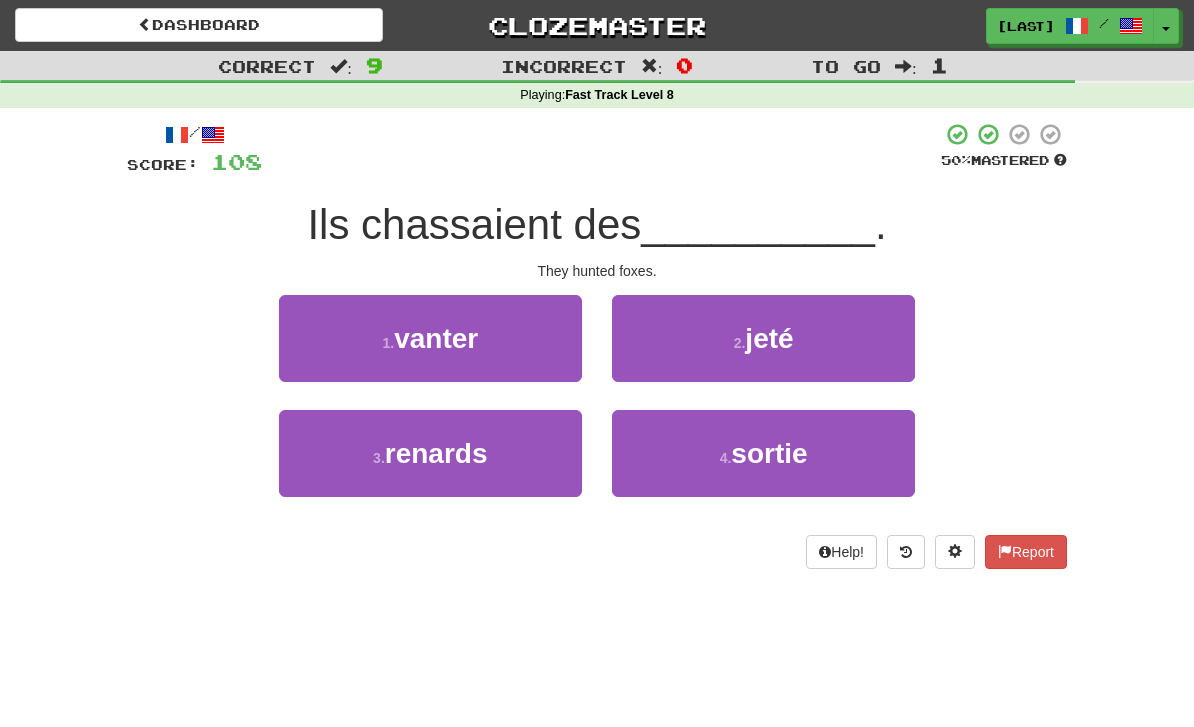 click on "3 .  renards" at bounding box center [430, 453] 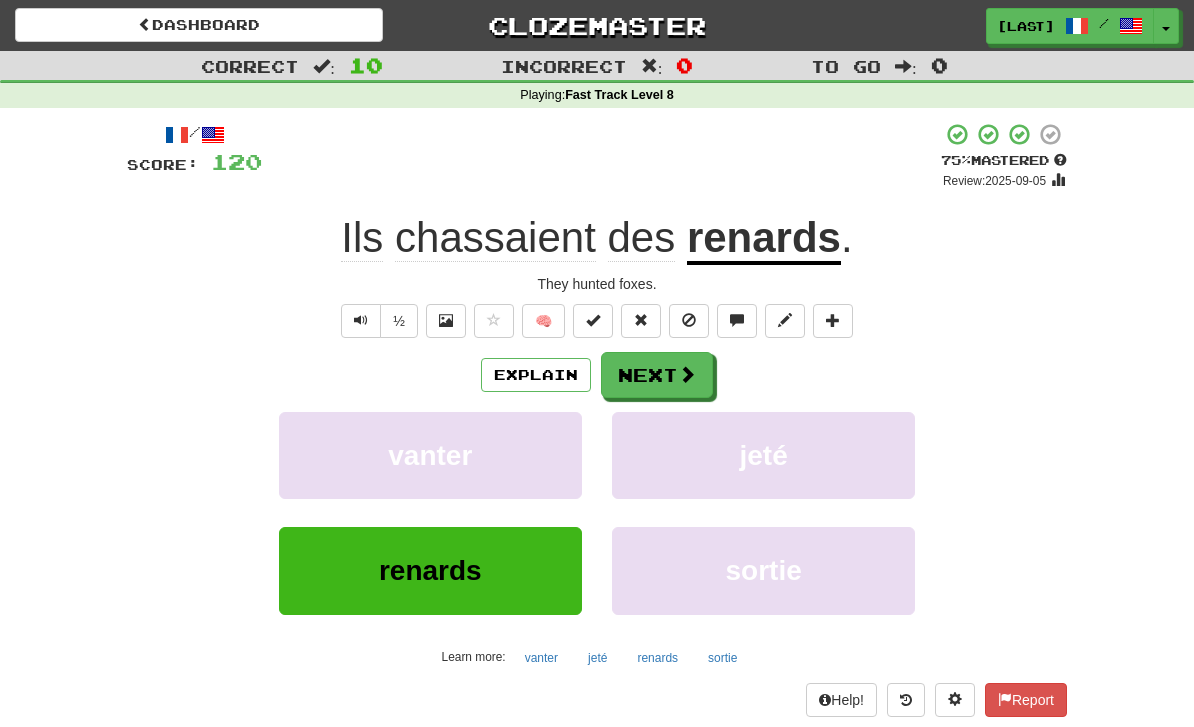 click at bounding box center (687, 374) 